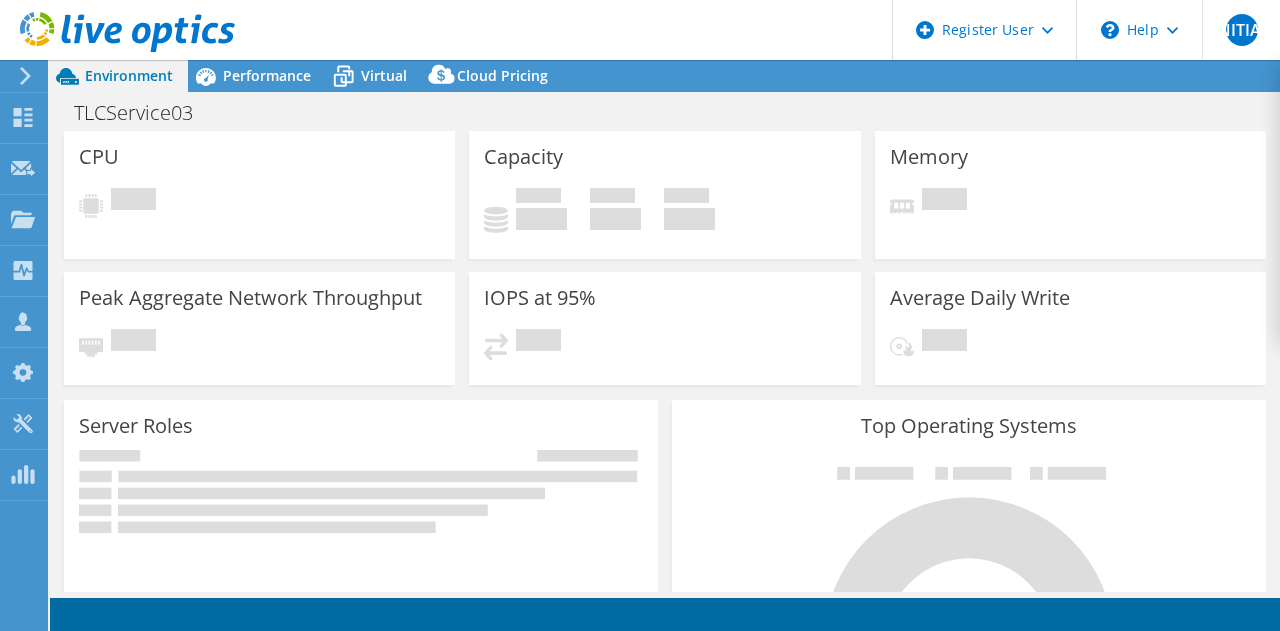select on "Australia" 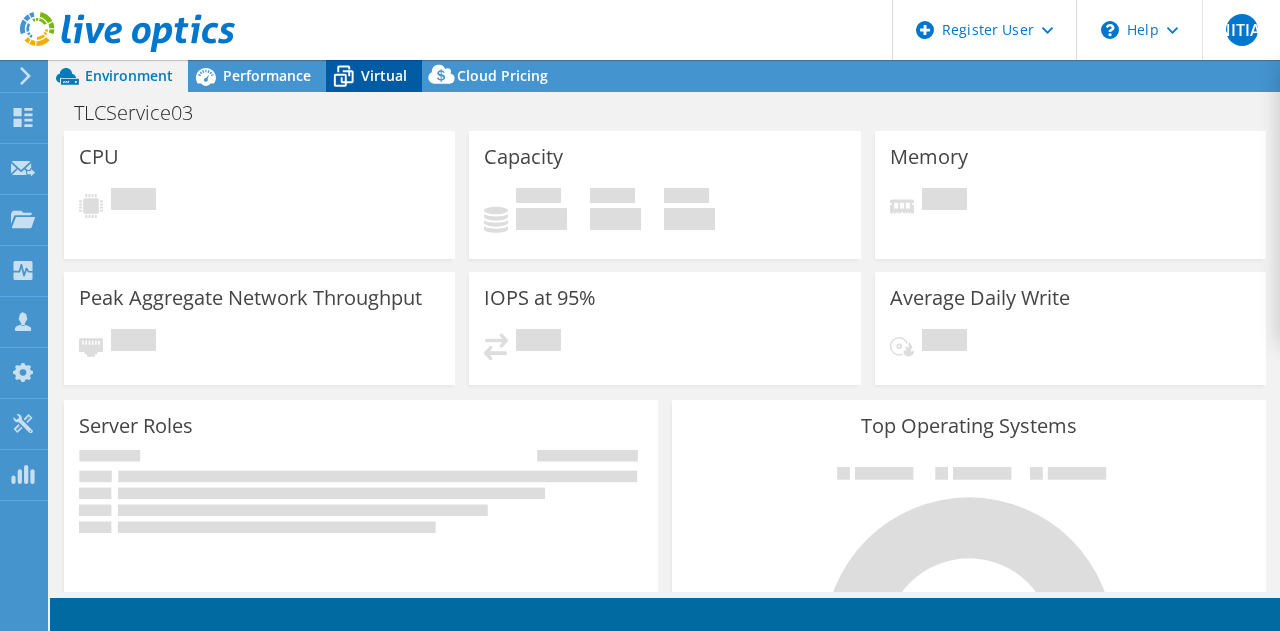 scroll, scrollTop: 0, scrollLeft: 0, axis: both 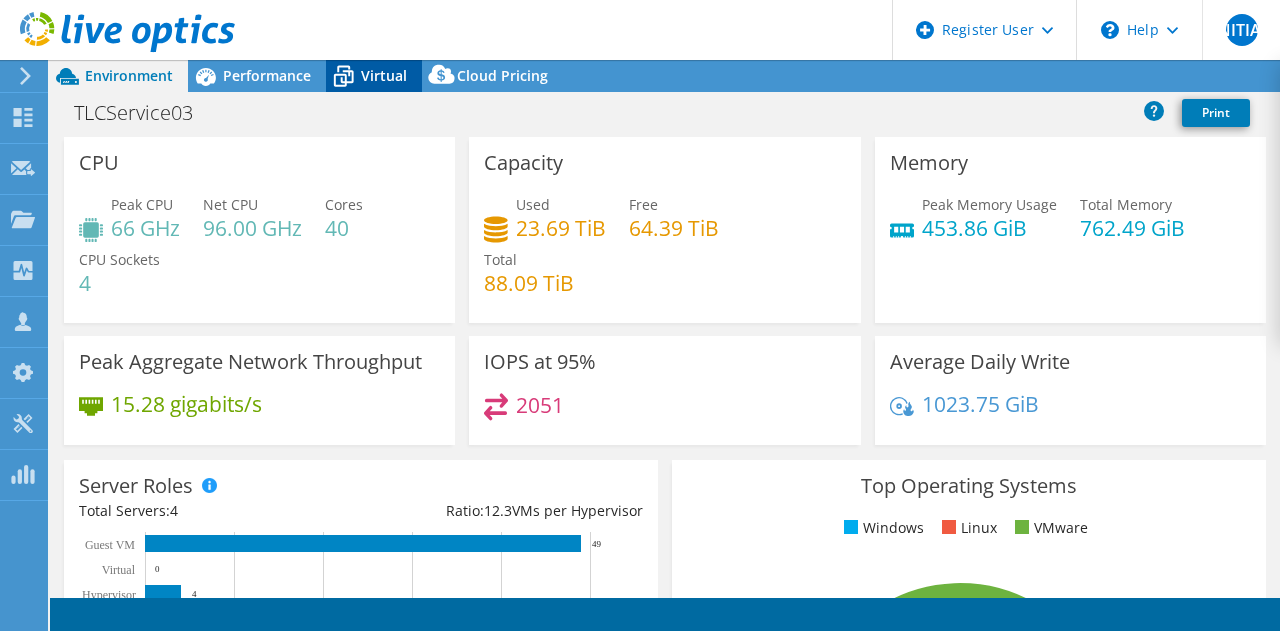 click 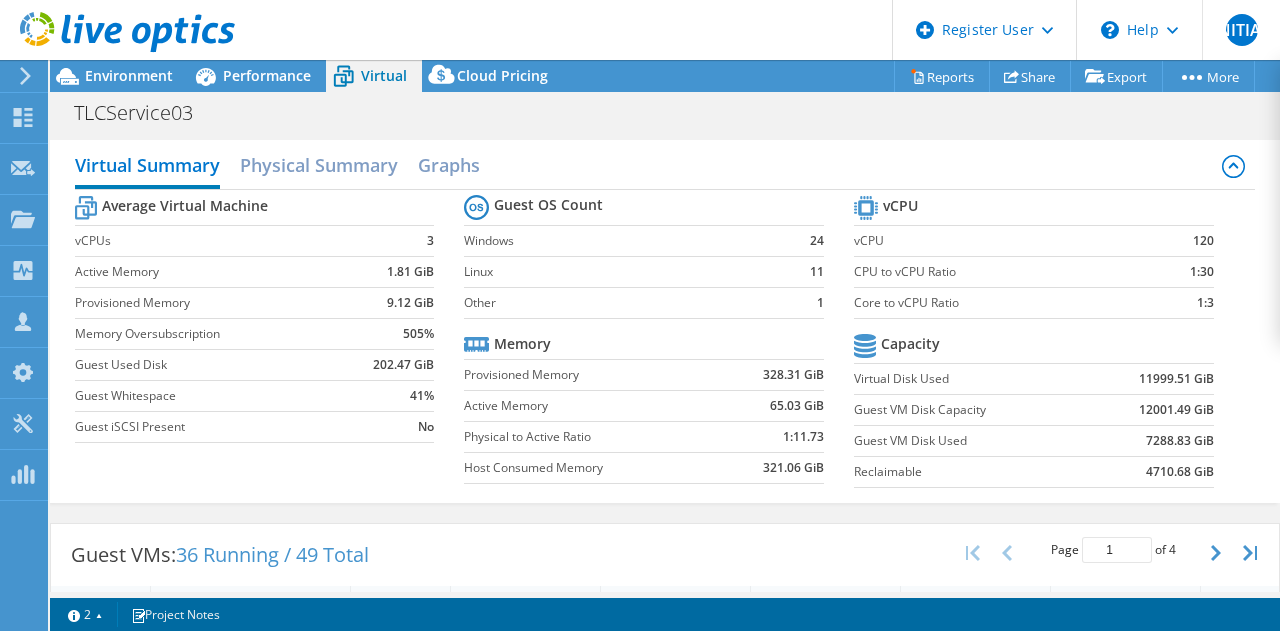 scroll, scrollTop: 0, scrollLeft: 0, axis: both 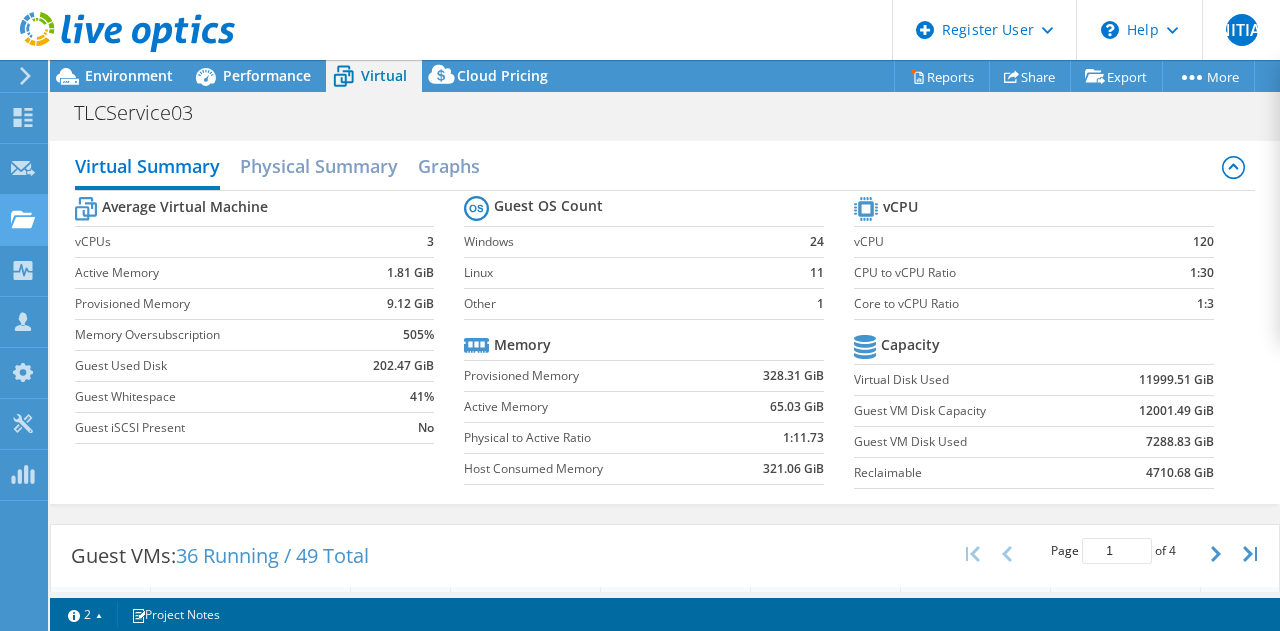 click on "Projects" at bounding box center [-66, 220] 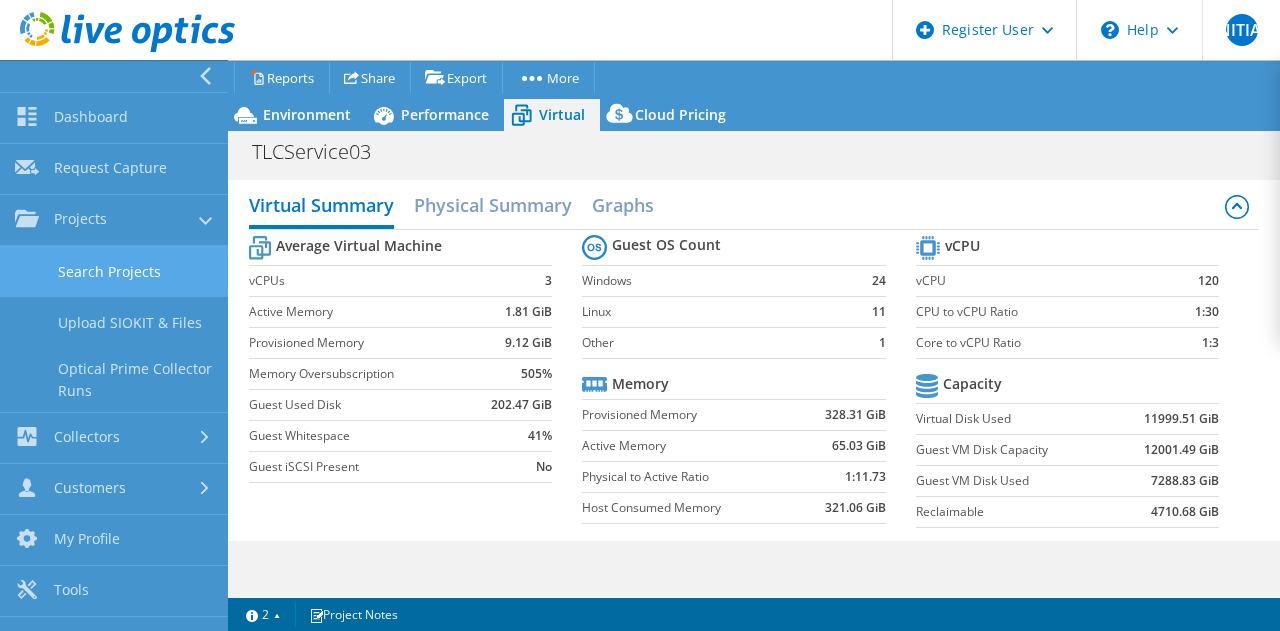 click on "Search Projects" at bounding box center (114, 271) 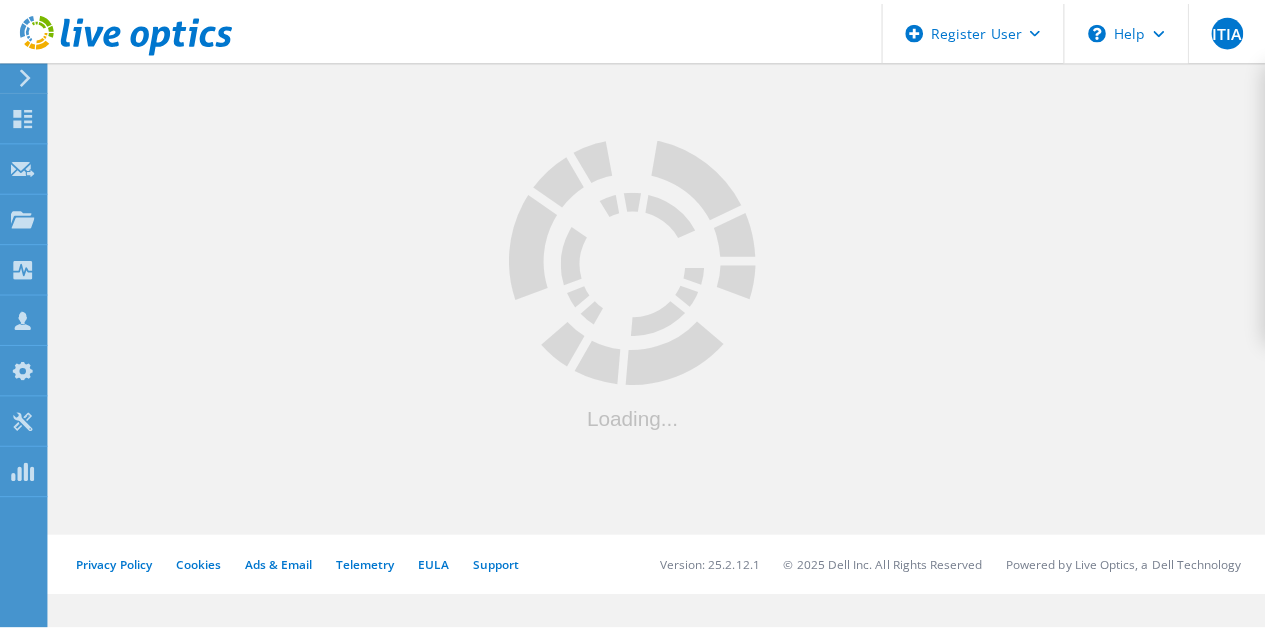 scroll, scrollTop: 0, scrollLeft: 0, axis: both 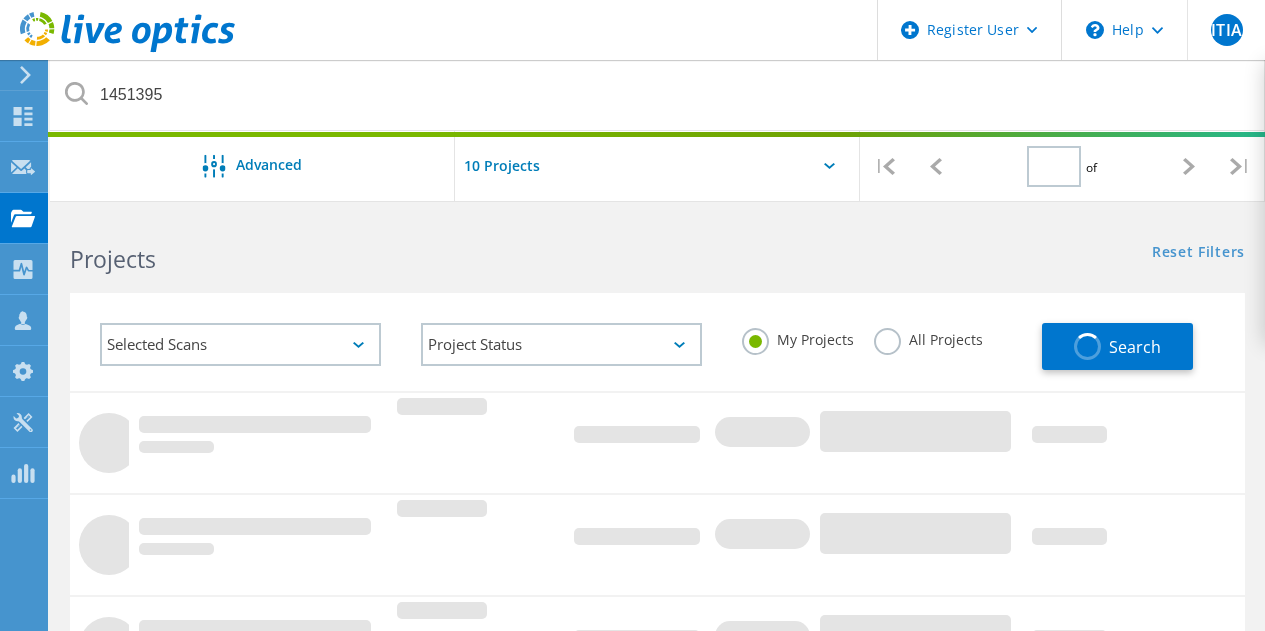 type on "1" 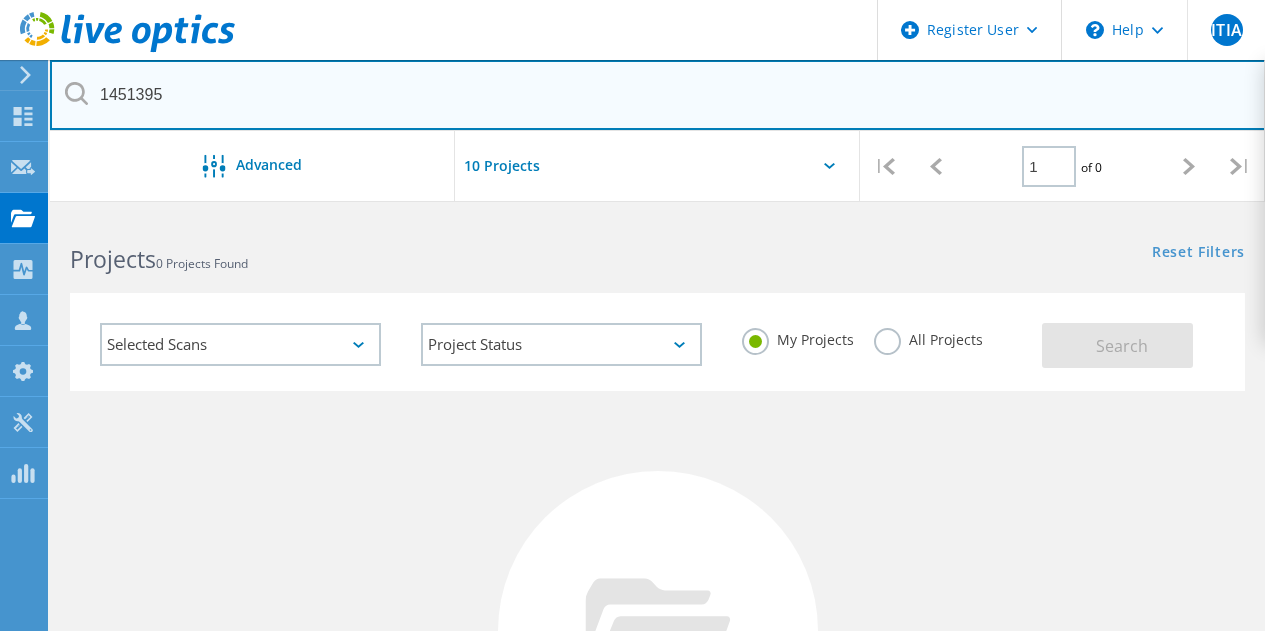 click on "1451395" at bounding box center (658, 95) 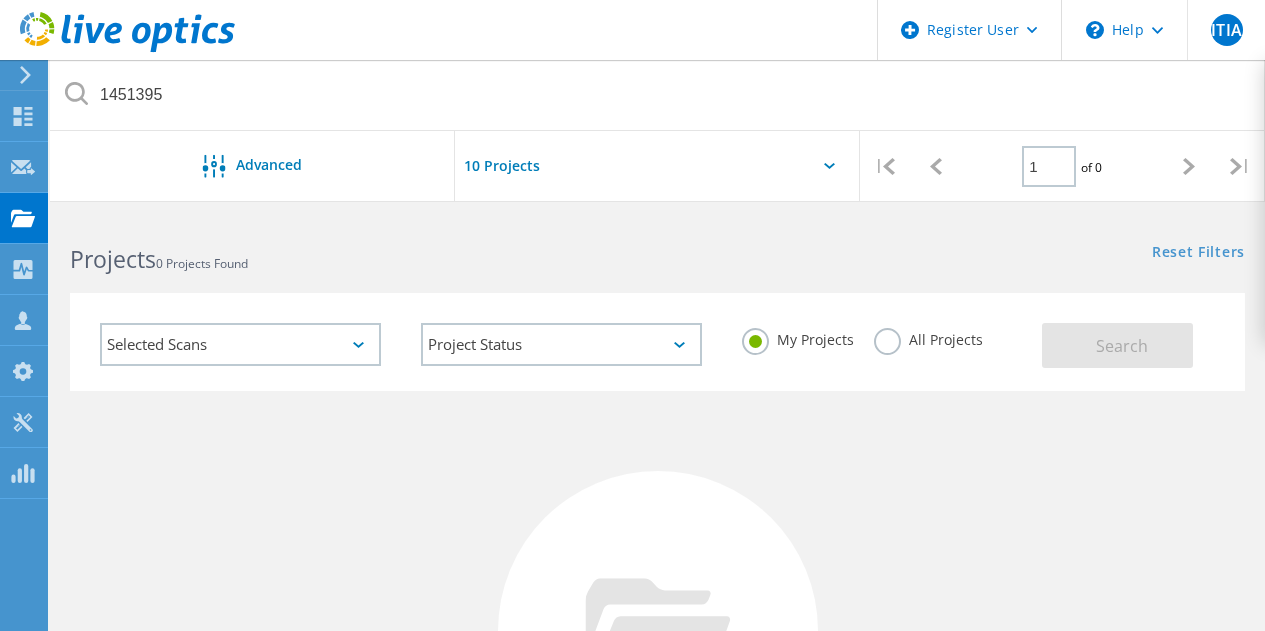 click on "All Projects" 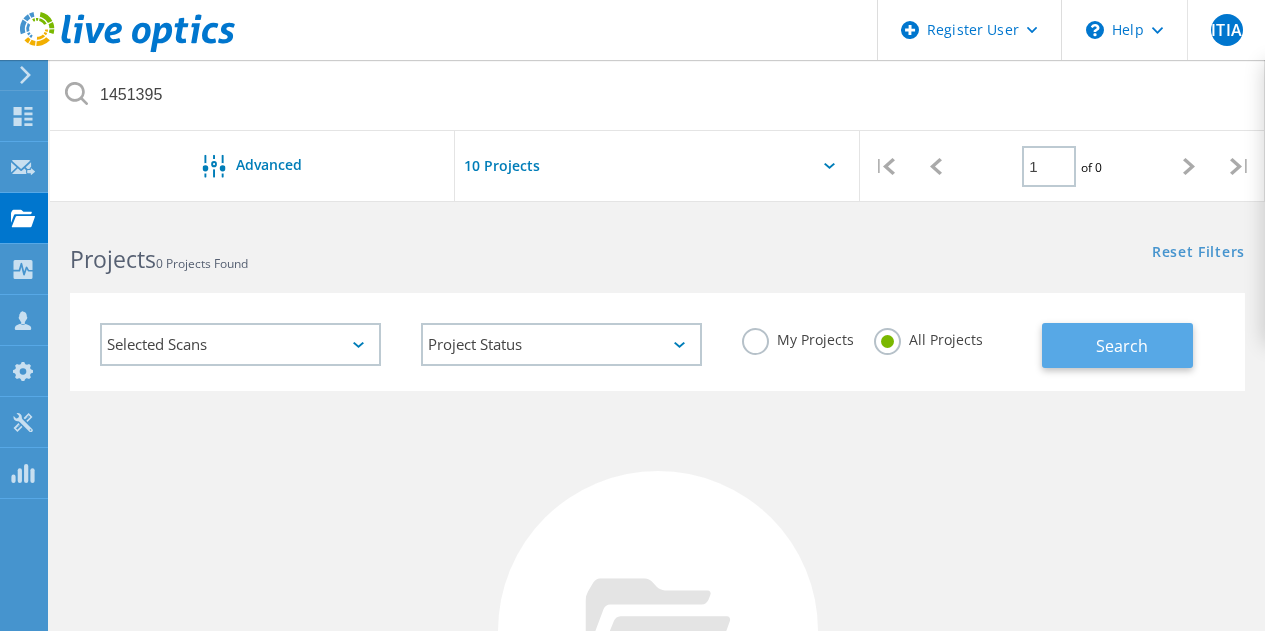 click on "Search" 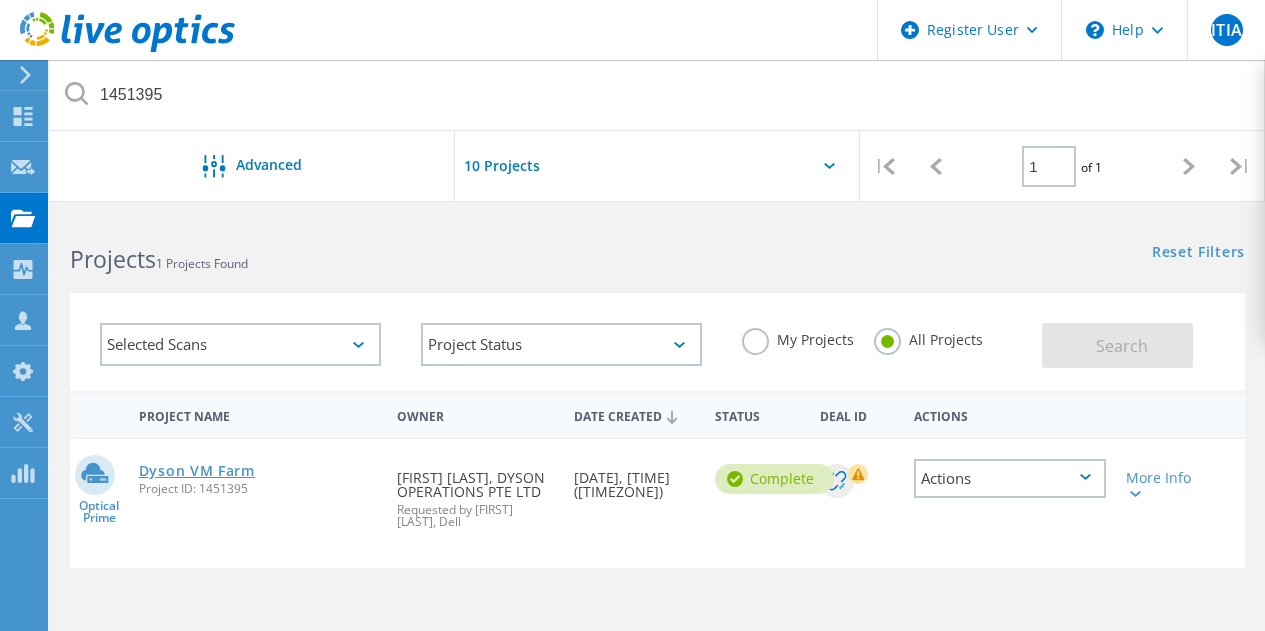 click on "Dyson VM Farm" 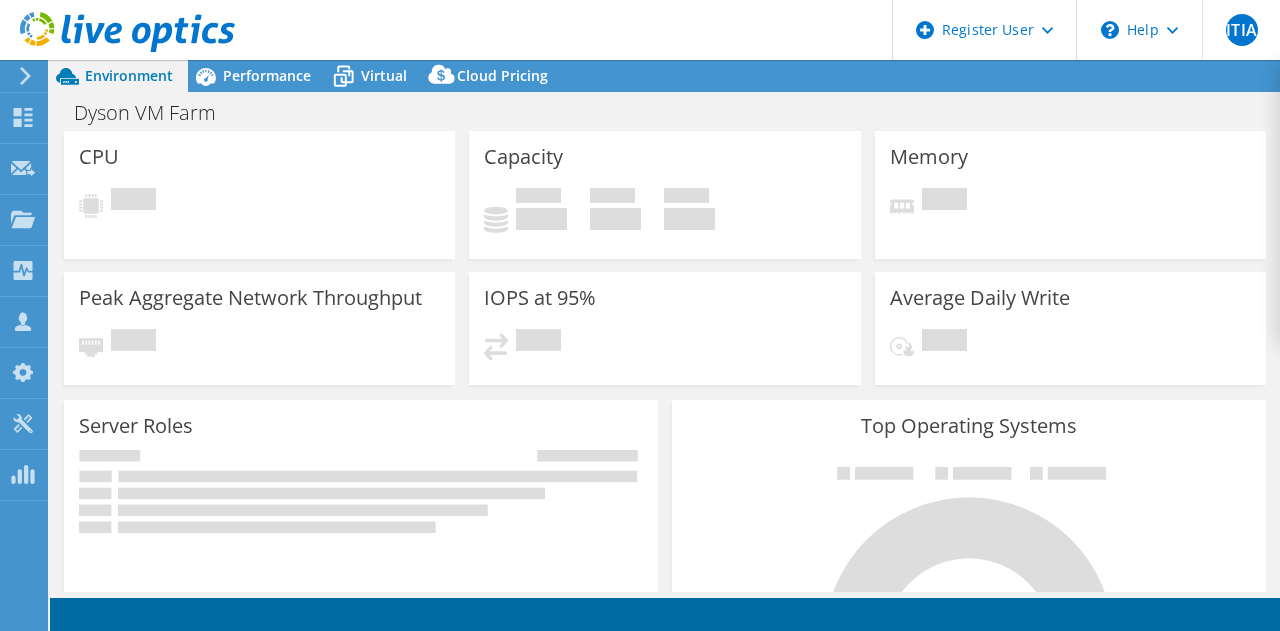 scroll, scrollTop: 0, scrollLeft: 0, axis: both 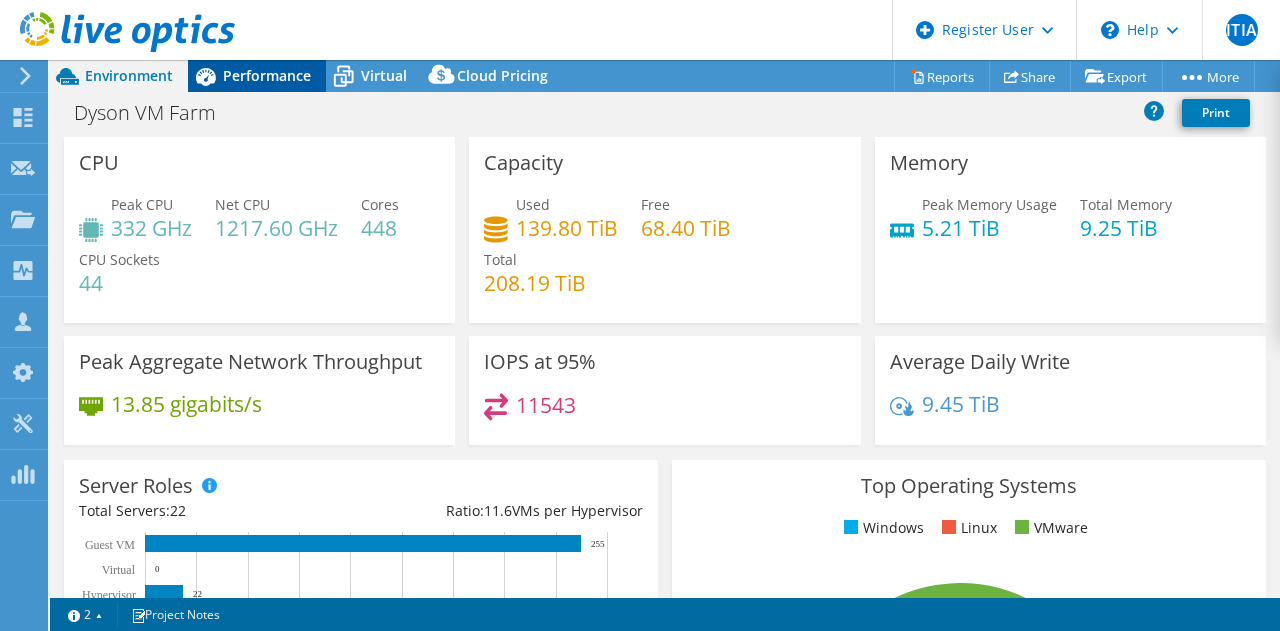 click on "Performance" at bounding box center (267, 75) 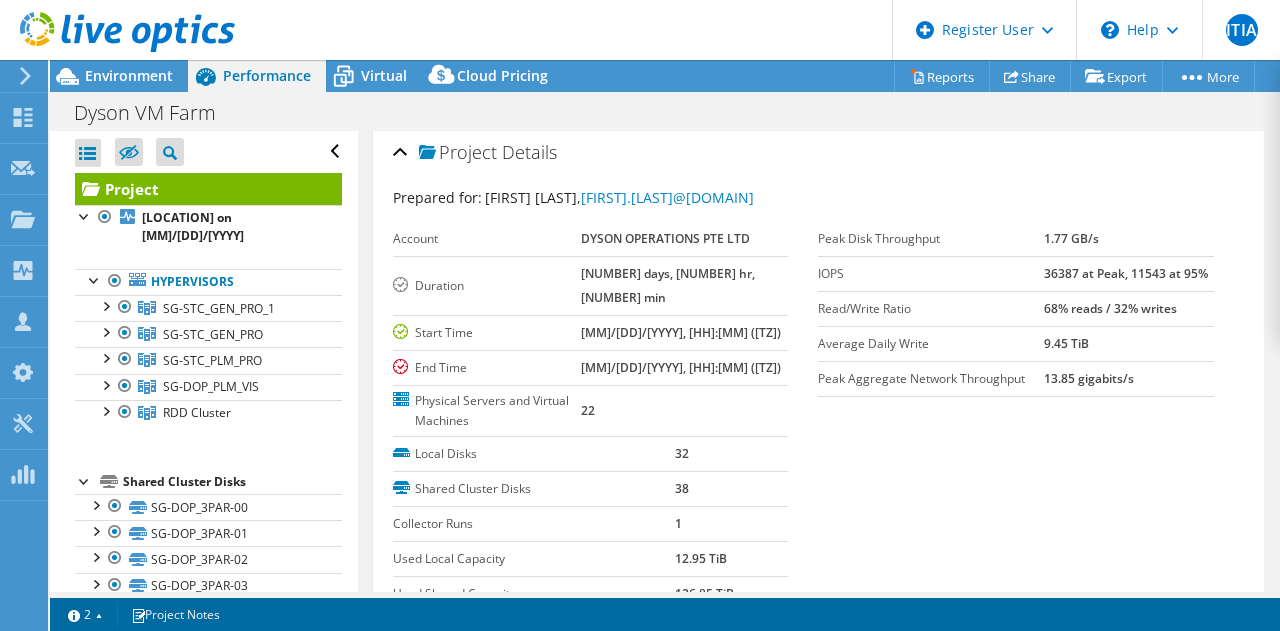 scroll, scrollTop: 0, scrollLeft: 0, axis: both 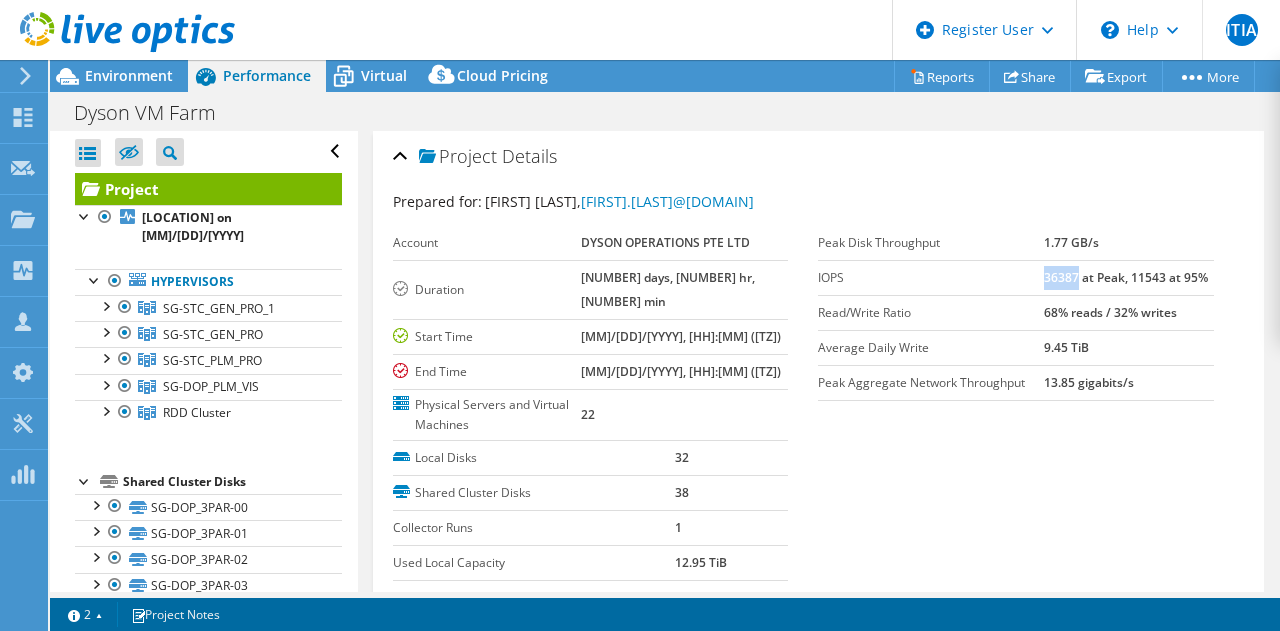 drag, startPoint x: 1032, startPoint y: 274, endPoint x: 1065, endPoint y: 279, distance: 33.37664 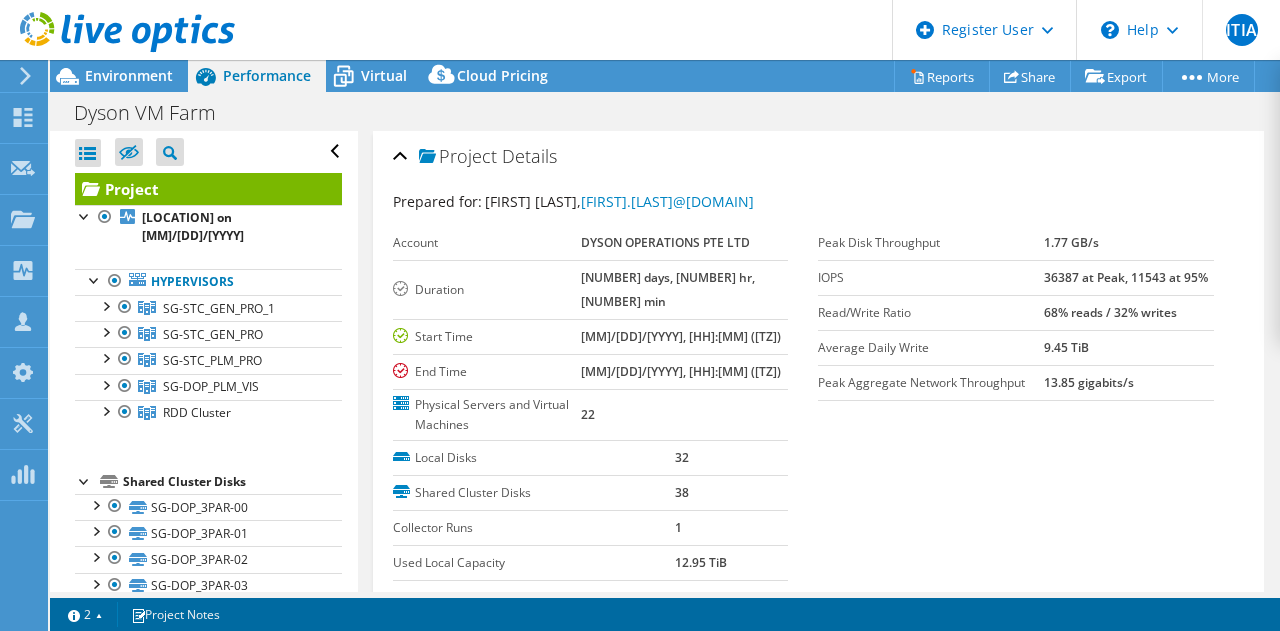 click on "Prepared for:
[FIRST] [LAST],  [FIRST].[LAST]@[DOMAIN]
Account
[COMPANY]
Duration
[NUMBER] days, [NUMBER] hr, [NUMBER] min
Start Time
[MM]/[DD]/[YYYY], [HH]:[MM] ([TZ])
End Time
[MM]/[DD]/[YYYY], [HH]:[MM] ([TZ])
Physical Servers and Virtual Machines
[NUMBER]
Local Disks
[NUMBER]
Shared Cluster Disks [NUMBER]" at bounding box center [819, 431] 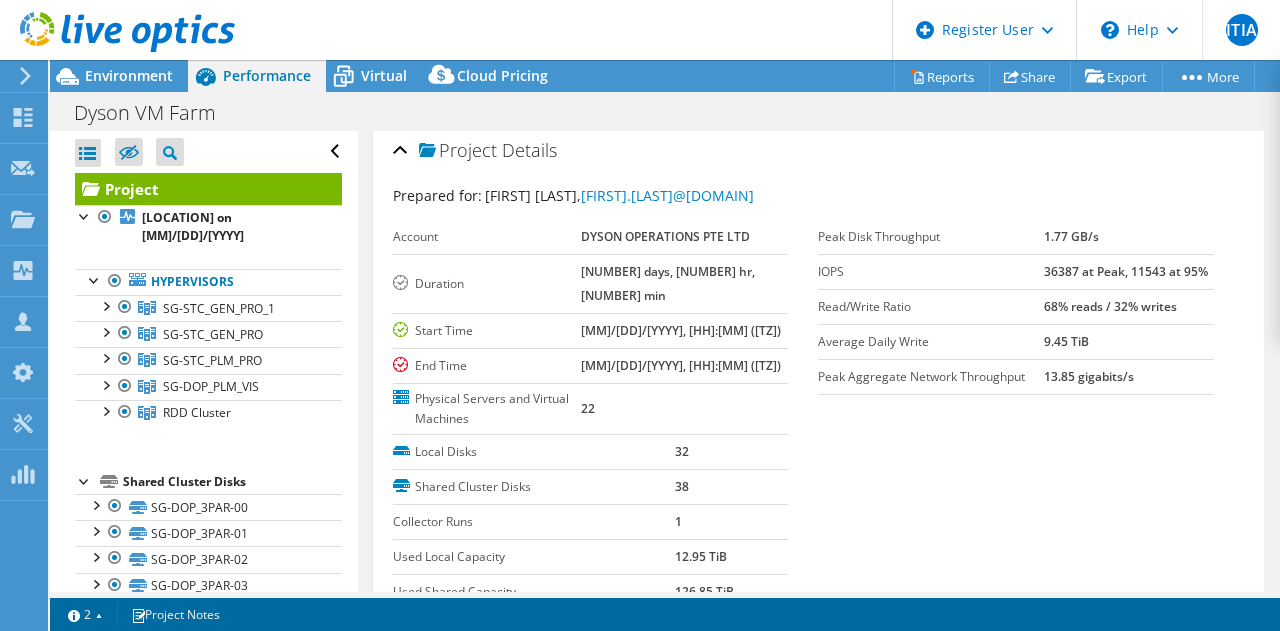 scroll, scrollTop: 0, scrollLeft: 0, axis: both 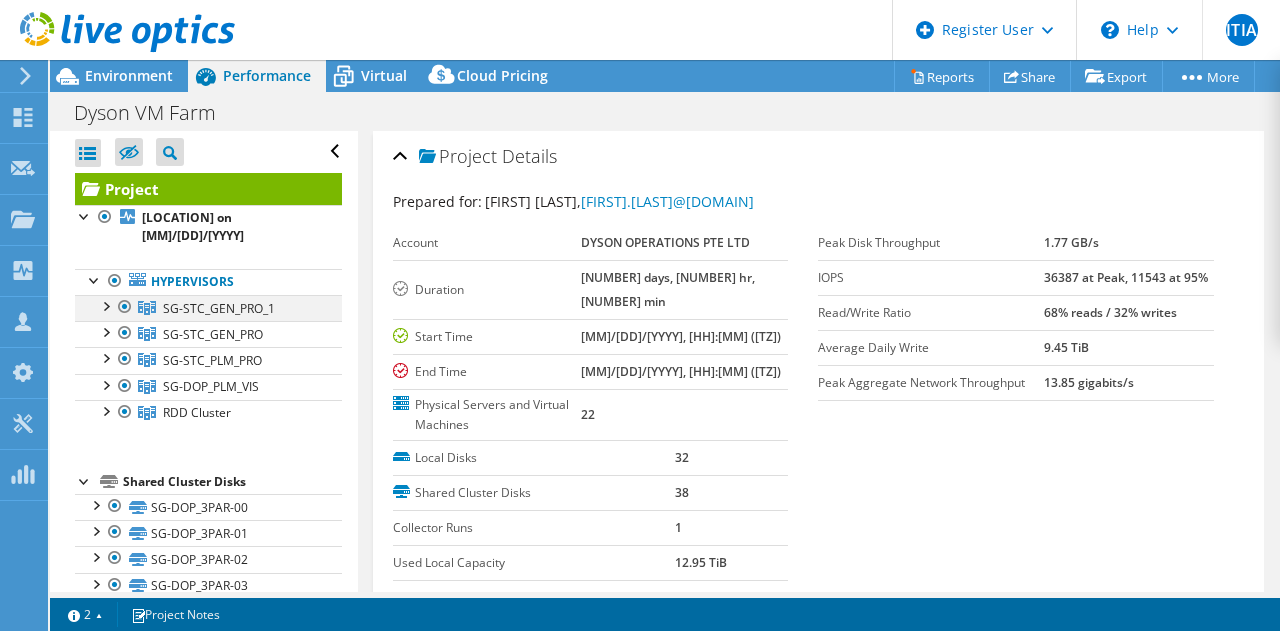 click at bounding box center [105, 305] 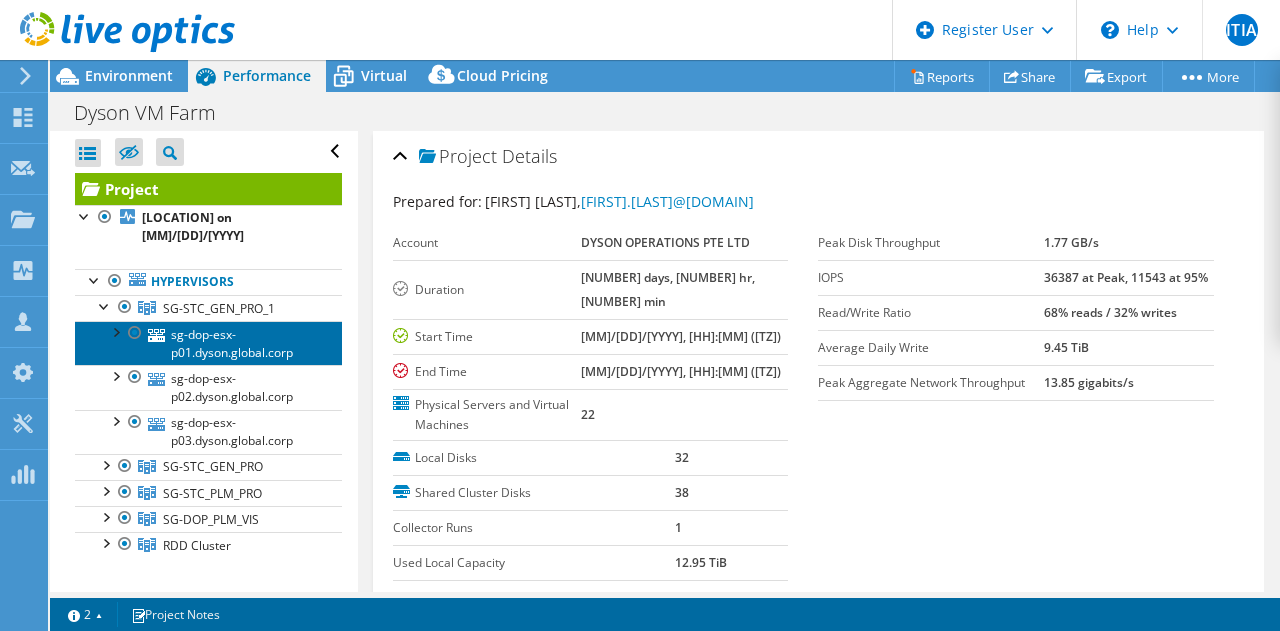 click on "sg-dop-esx-p01.dyson.global.corp" at bounding box center (208, 343) 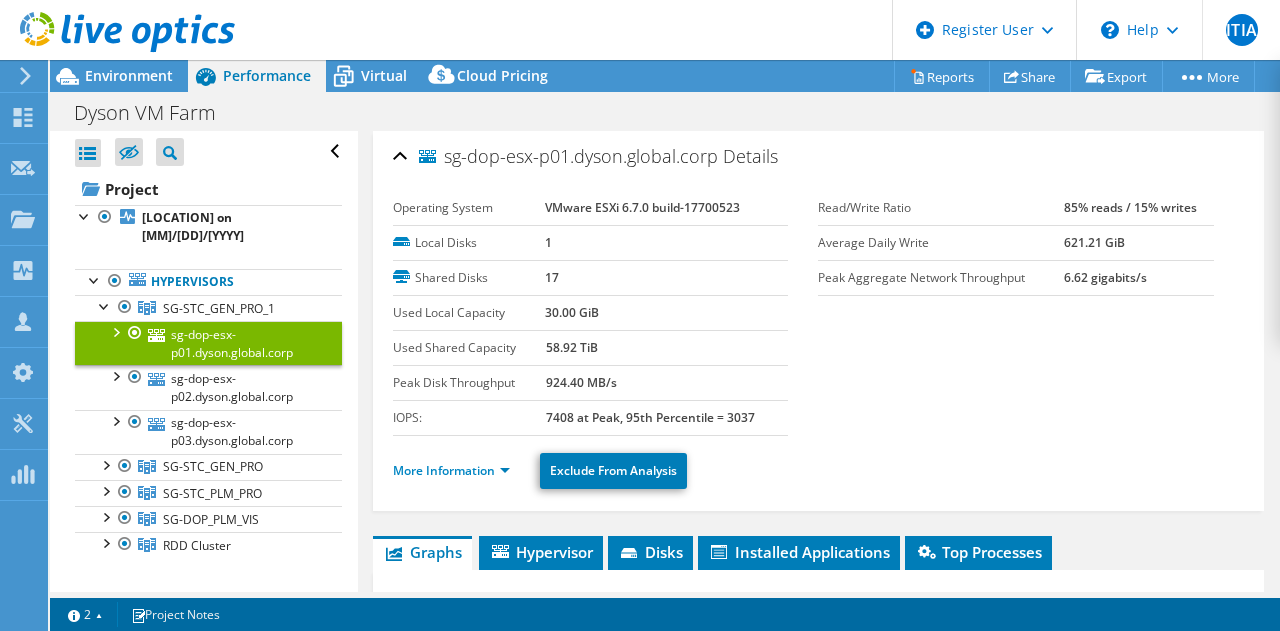 click on "More Information" at bounding box center [457, 471] 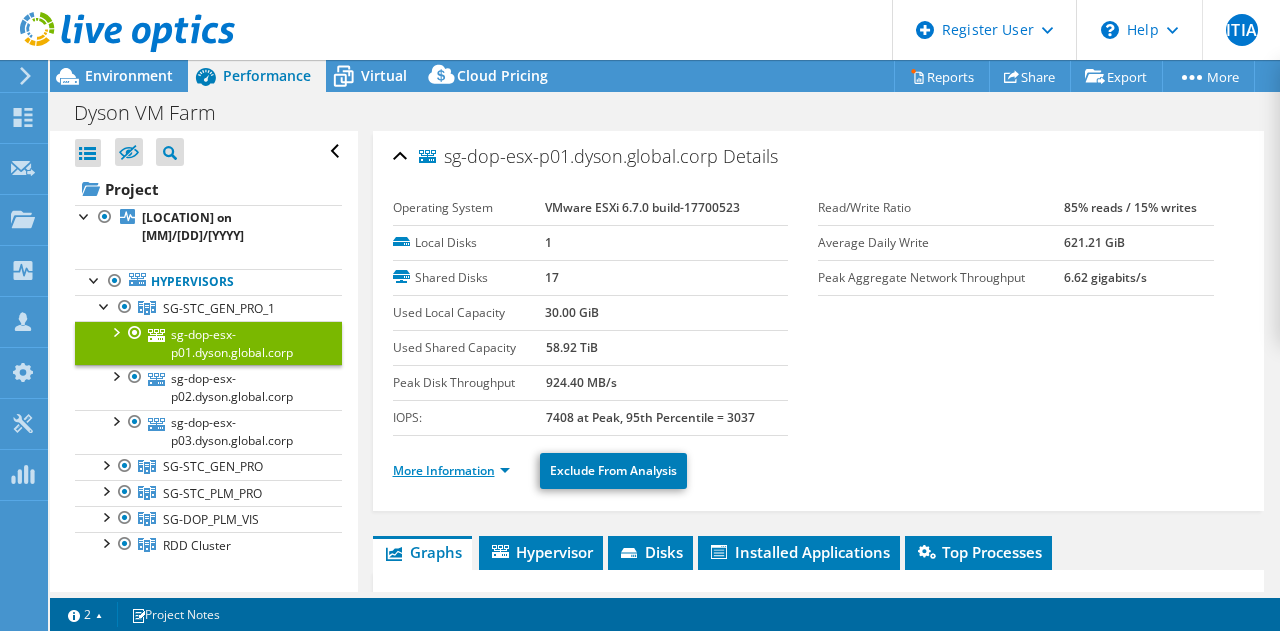click on "More Information" at bounding box center (451, 470) 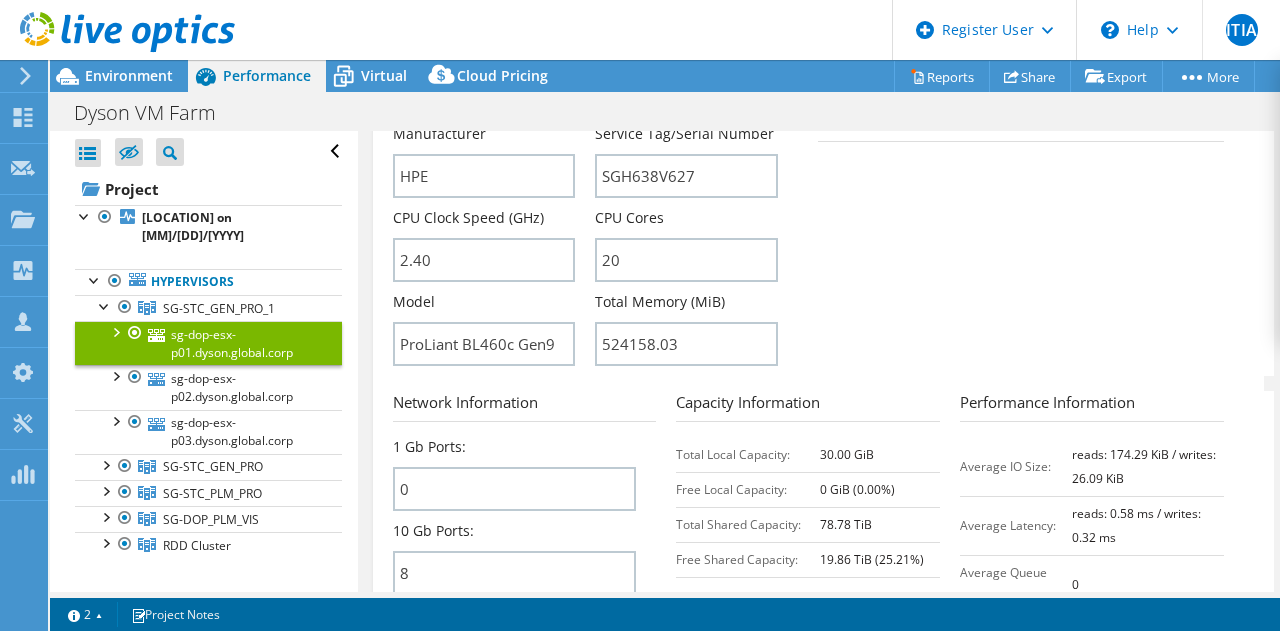 scroll, scrollTop: 610, scrollLeft: 0, axis: vertical 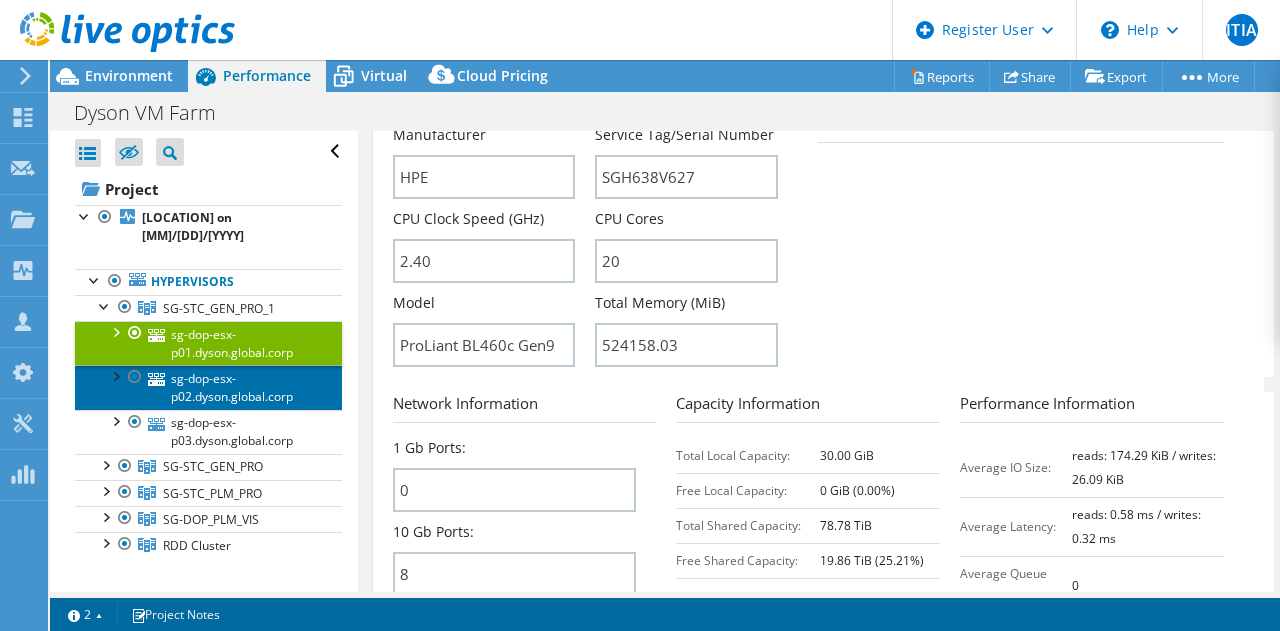 click on "sg-dop-esx-p02.dyson.global.corp" at bounding box center (208, 387) 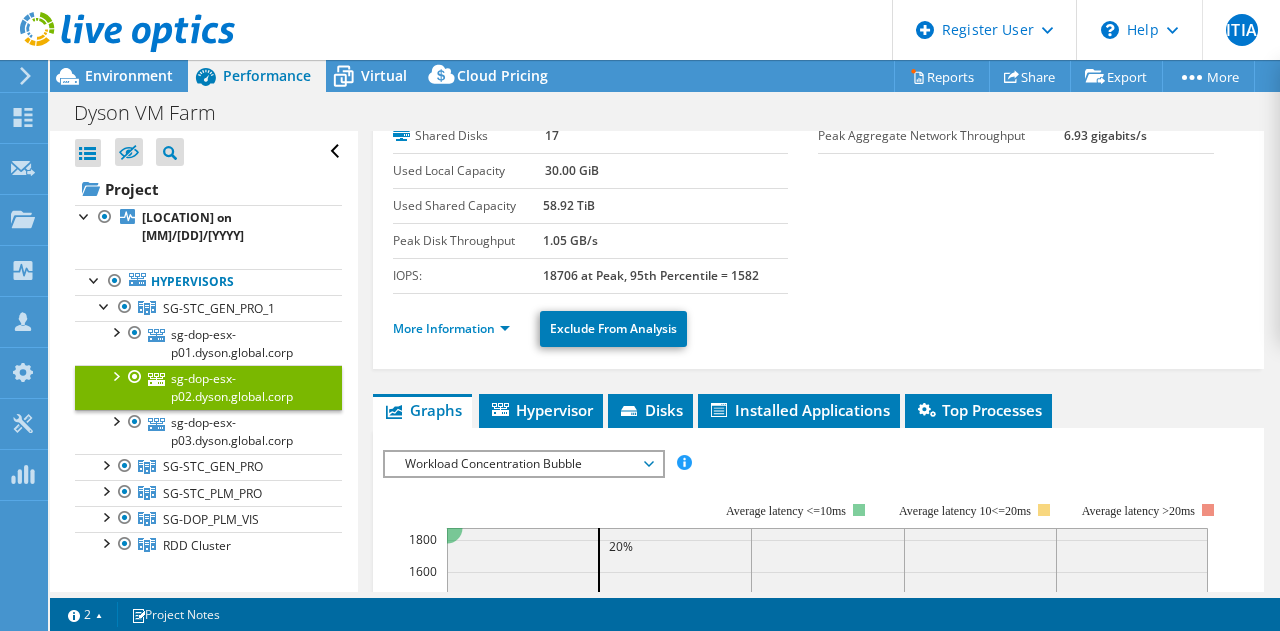 scroll, scrollTop: 141, scrollLeft: 0, axis: vertical 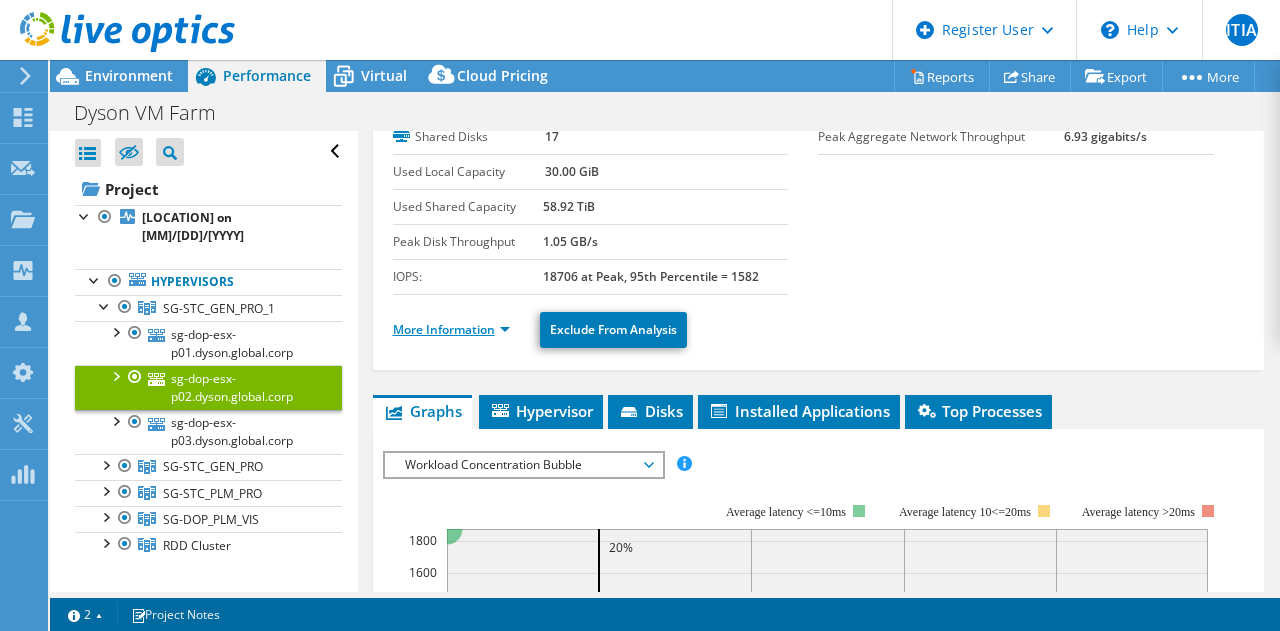 click on "More Information" at bounding box center (451, 329) 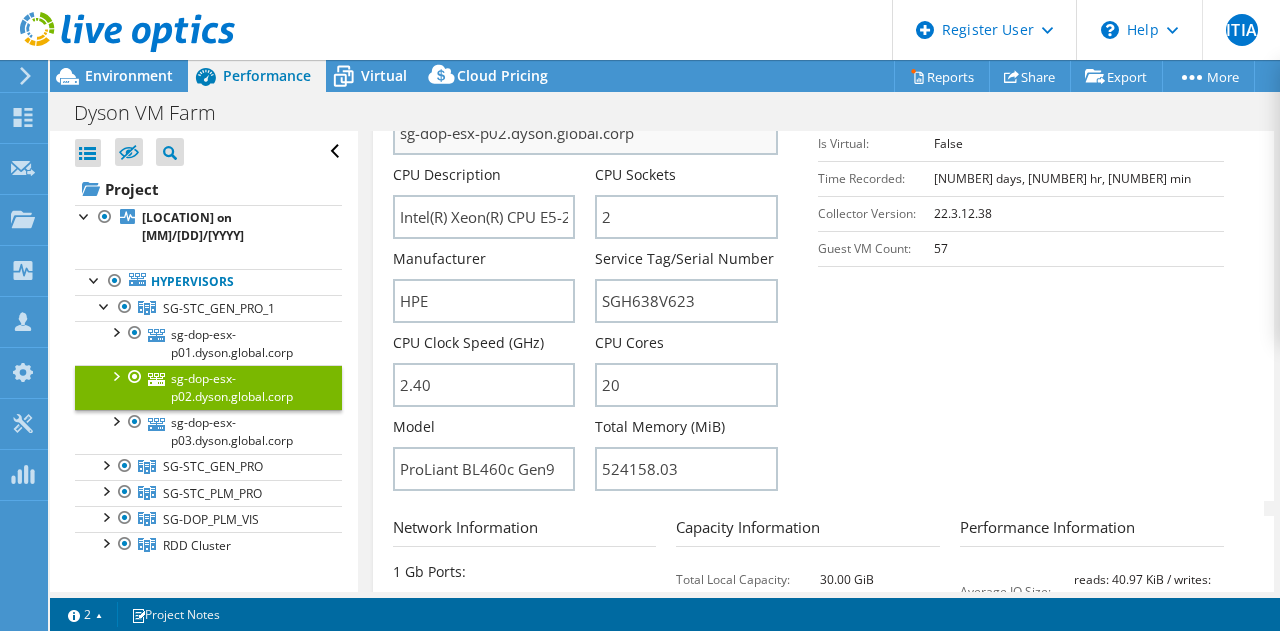 scroll, scrollTop: 486, scrollLeft: 0, axis: vertical 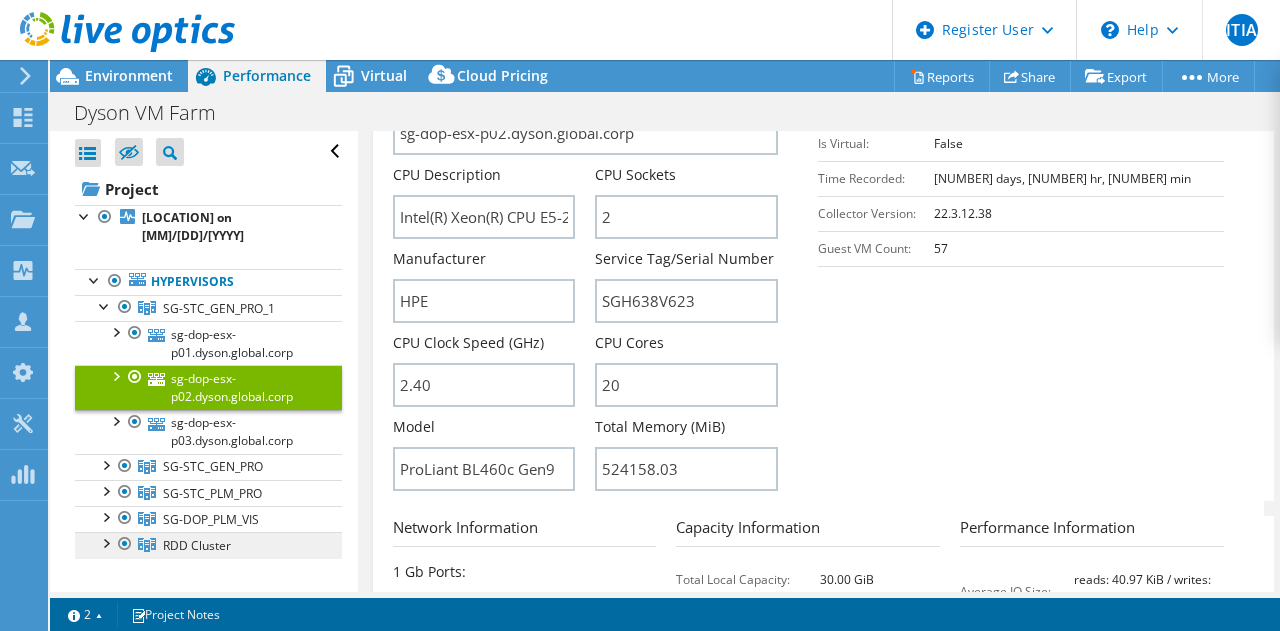 click on "RDD Cluster" at bounding box center [219, 308] 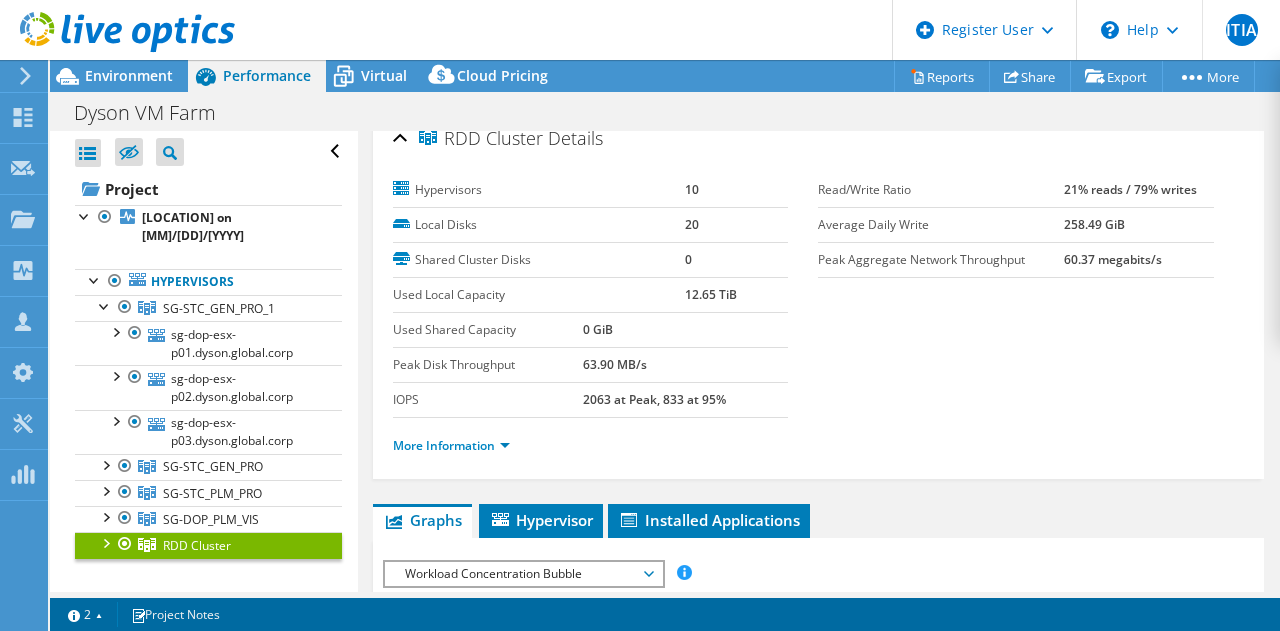 scroll, scrollTop: 0, scrollLeft: 0, axis: both 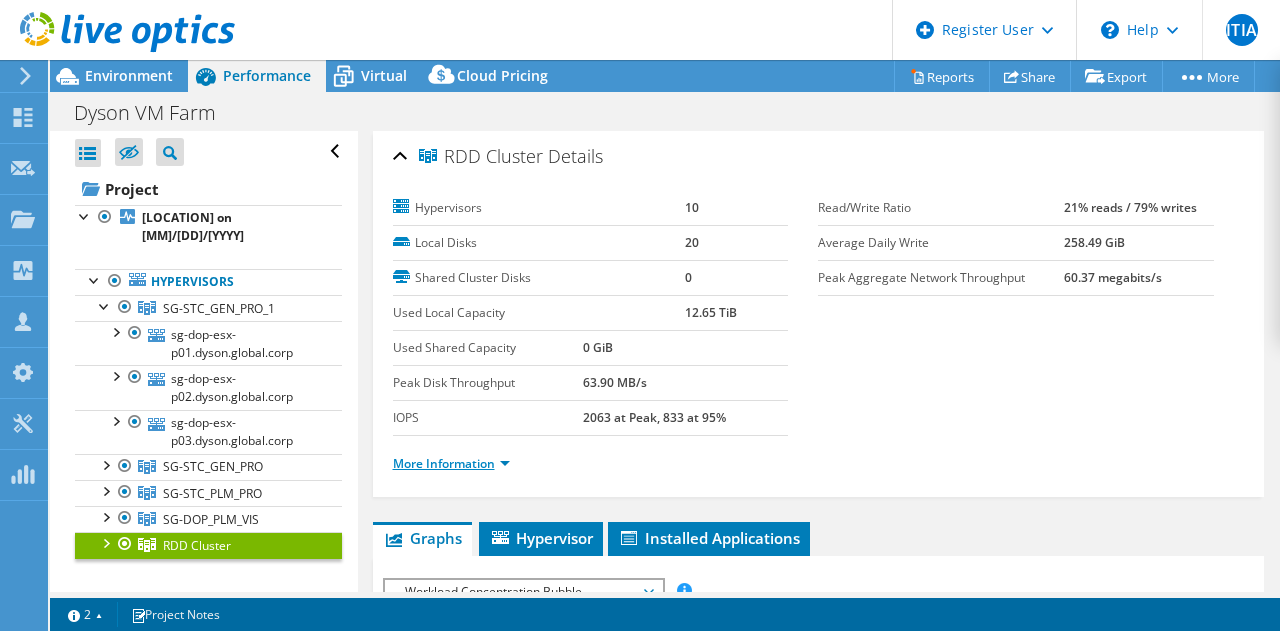 click on "More Information" at bounding box center [451, 463] 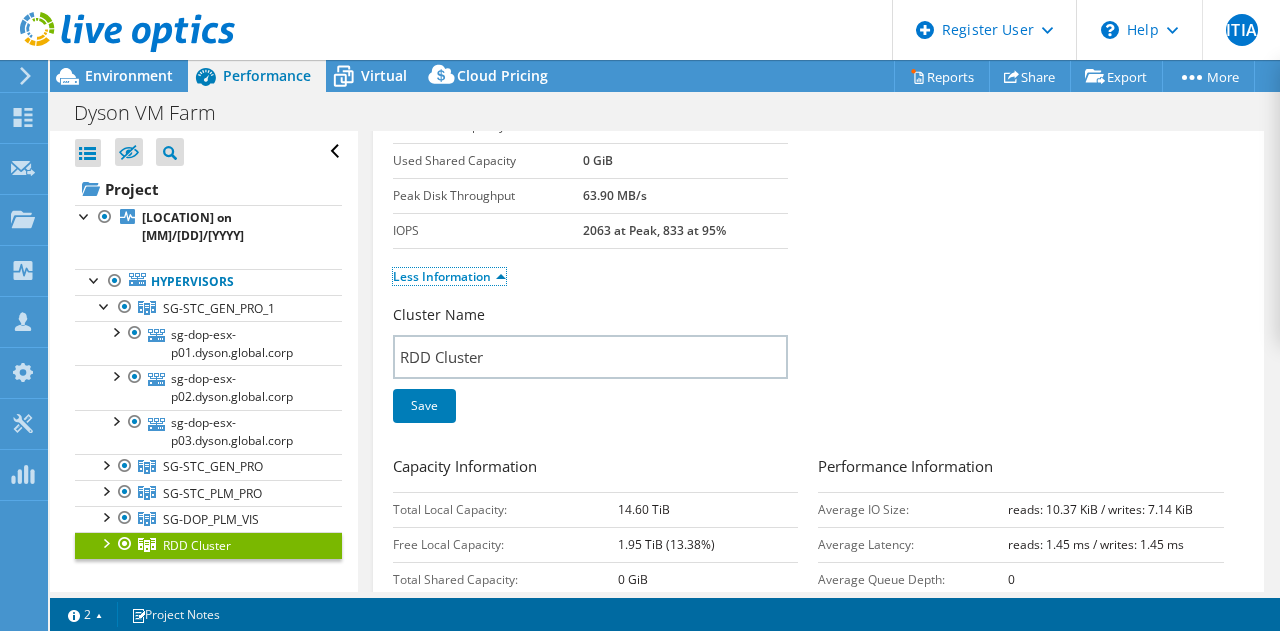 scroll, scrollTop: 0, scrollLeft: 0, axis: both 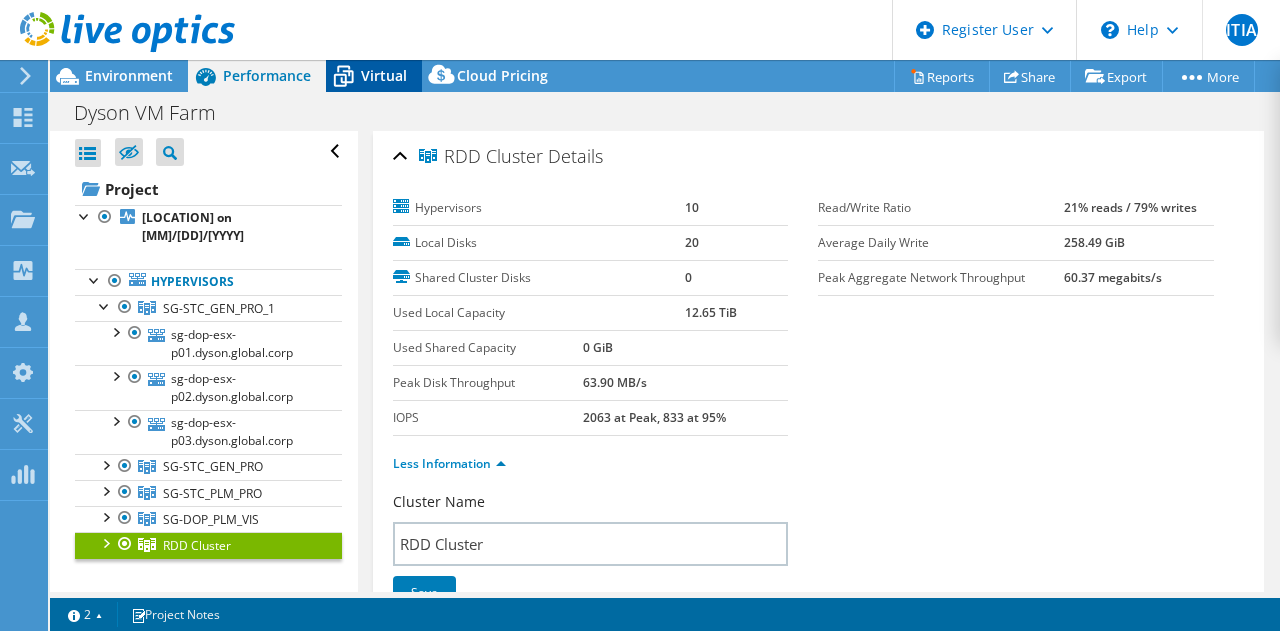 click on "Virtual" at bounding box center (384, 75) 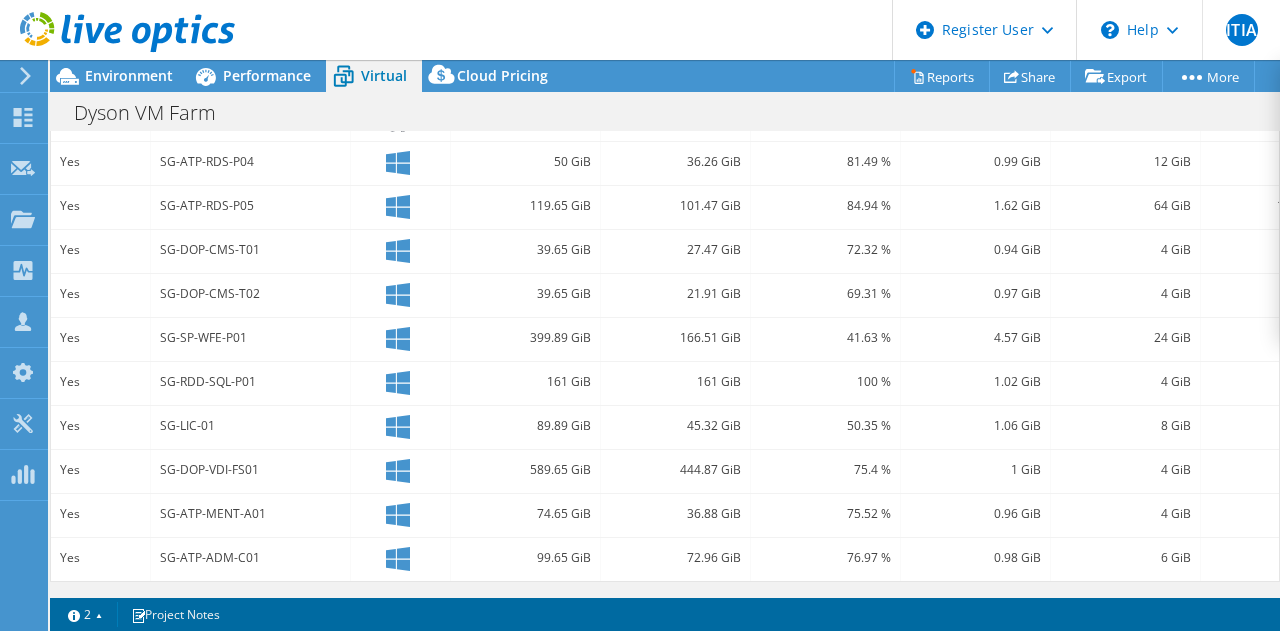 scroll, scrollTop: 0, scrollLeft: 0, axis: both 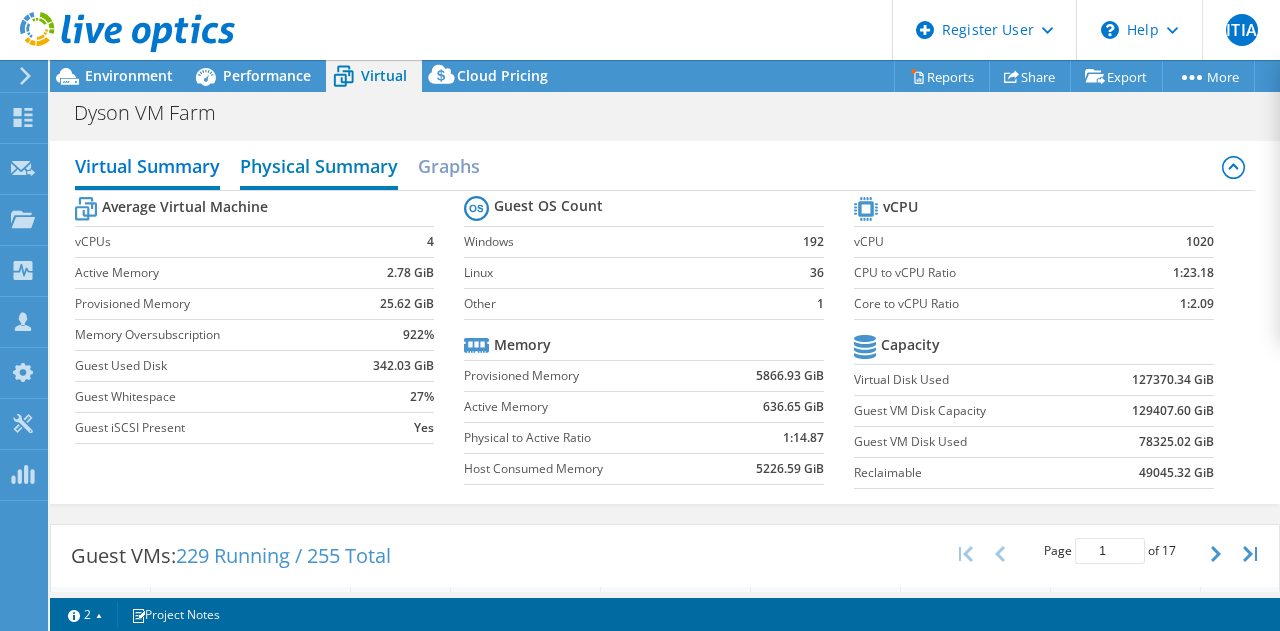 click on "Physical Summary" at bounding box center [319, 168] 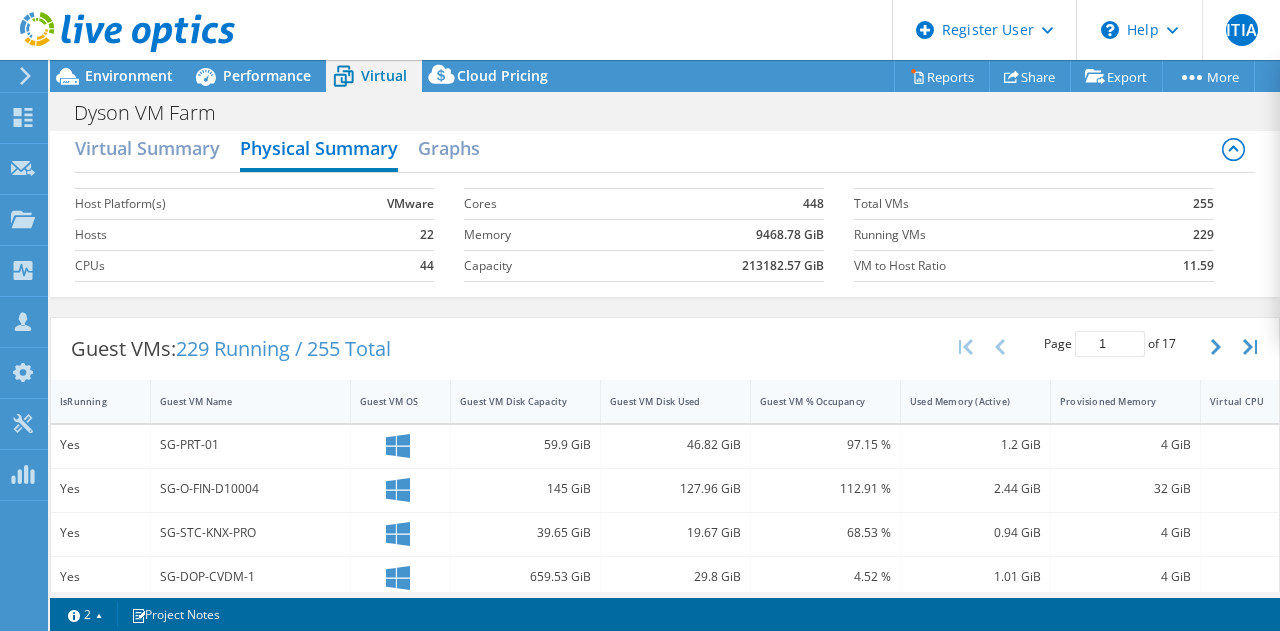 scroll, scrollTop: 0, scrollLeft: 0, axis: both 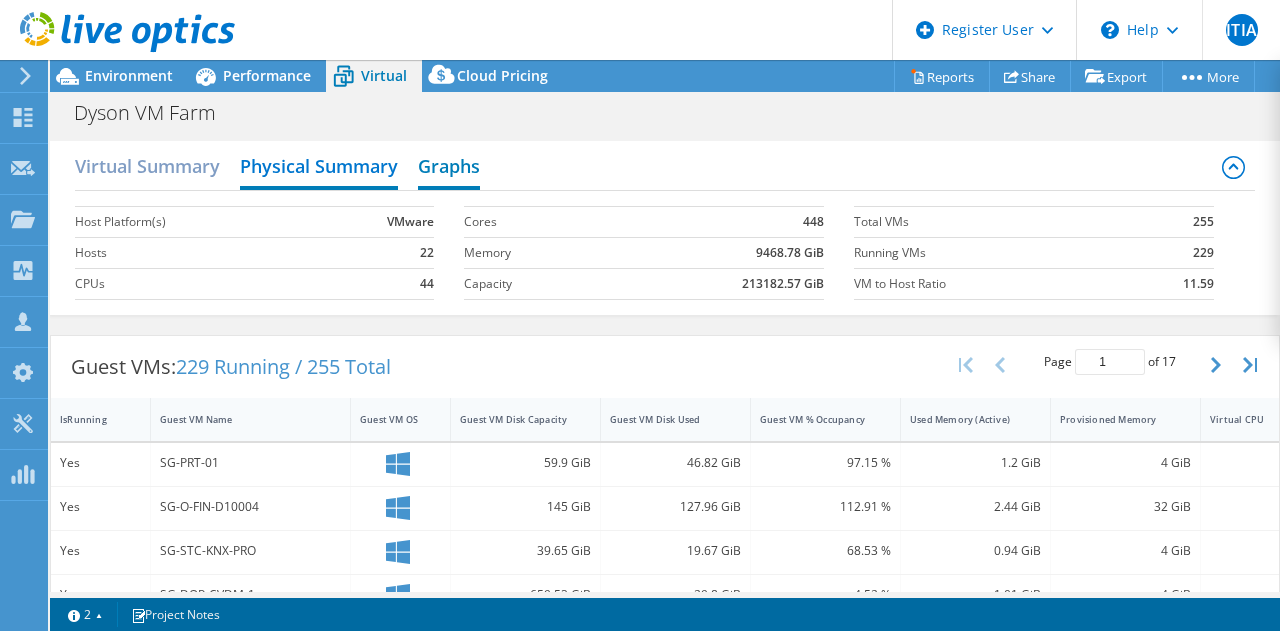 click on "Graphs" at bounding box center [449, 168] 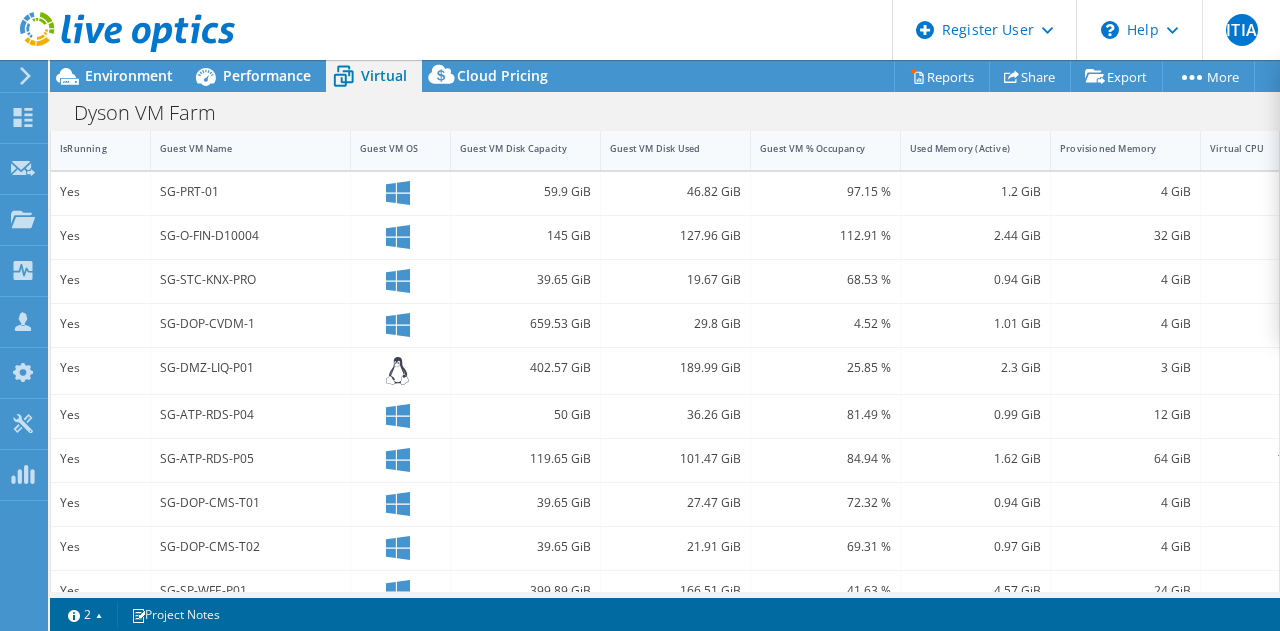 scroll, scrollTop: 623, scrollLeft: 0, axis: vertical 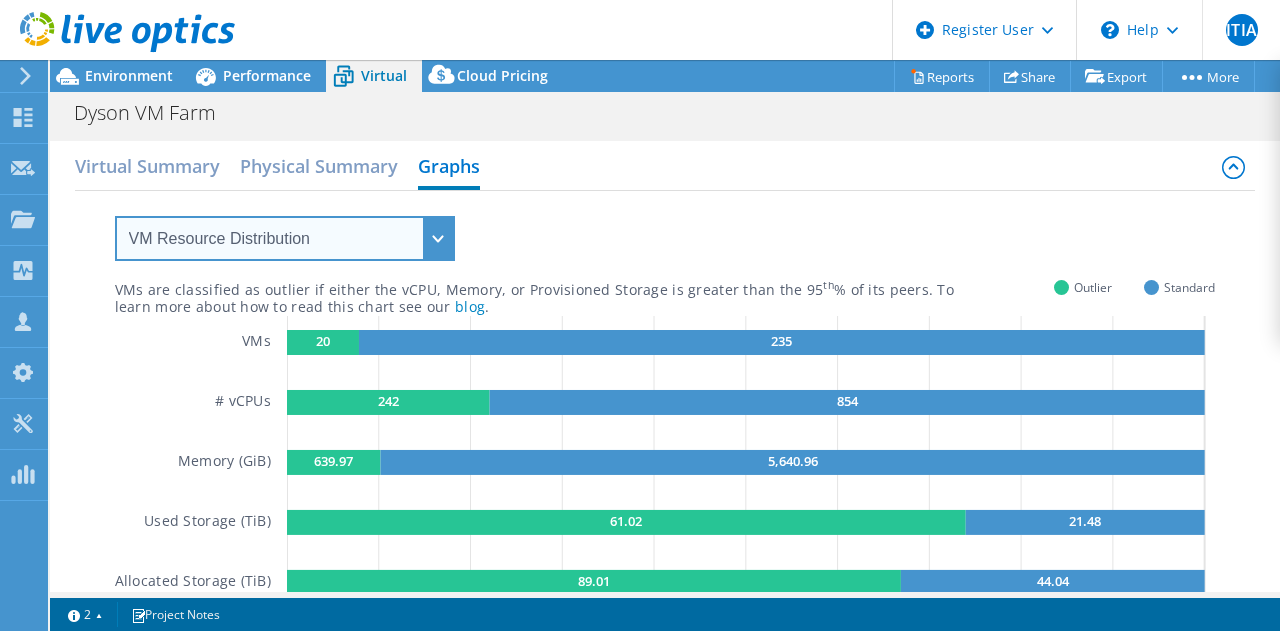 click on "VM Resource Distribution Provisioning Contrast Over Provisioning" at bounding box center (285, 238) 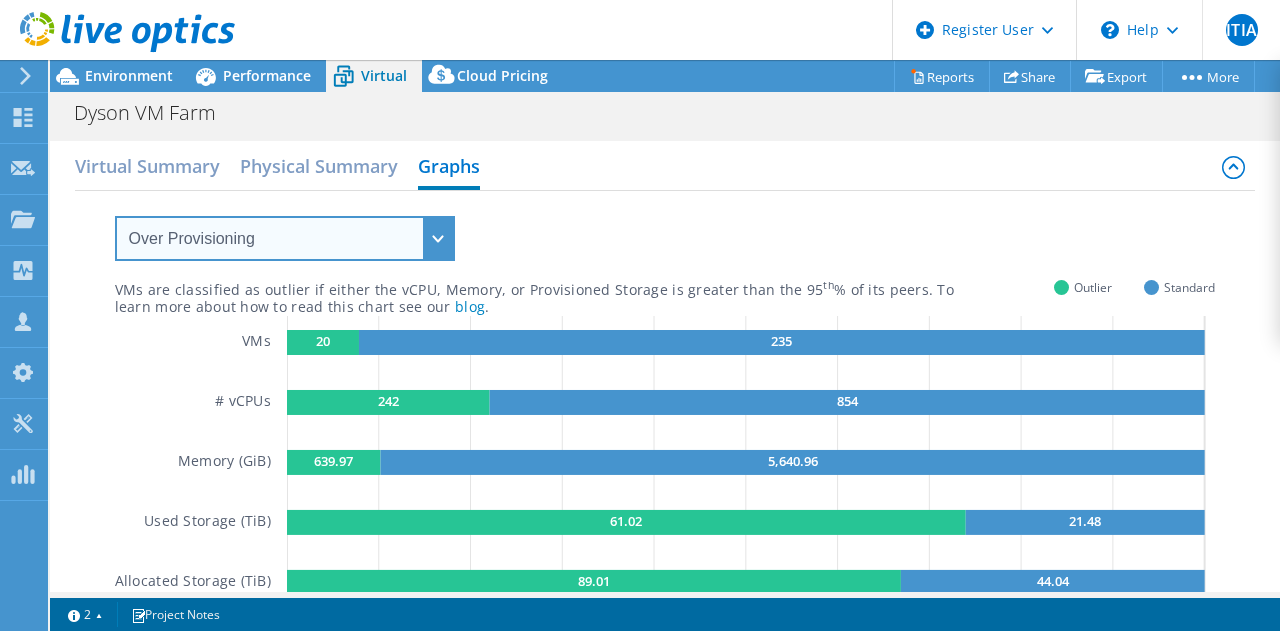 click on "VM Resource Distribution Provisioning Contrast Over Provisioning" at bounding box center (285, 238) 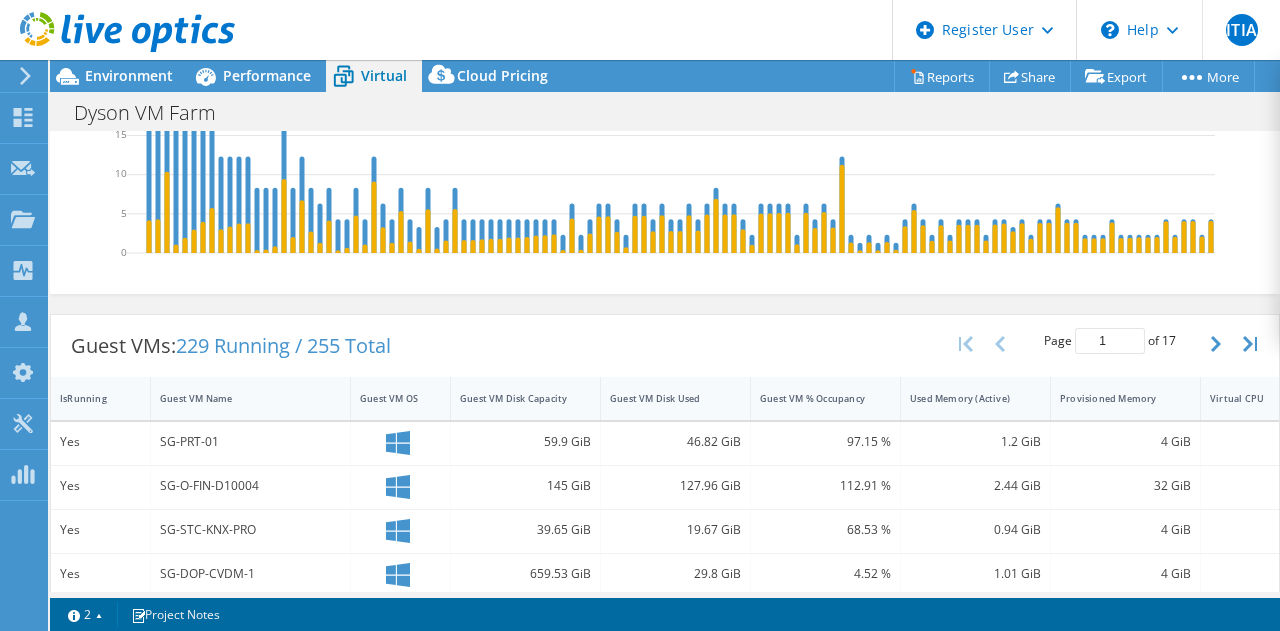 scroll, scrollTop: 404, scrollLeft: 0, axis: vertical 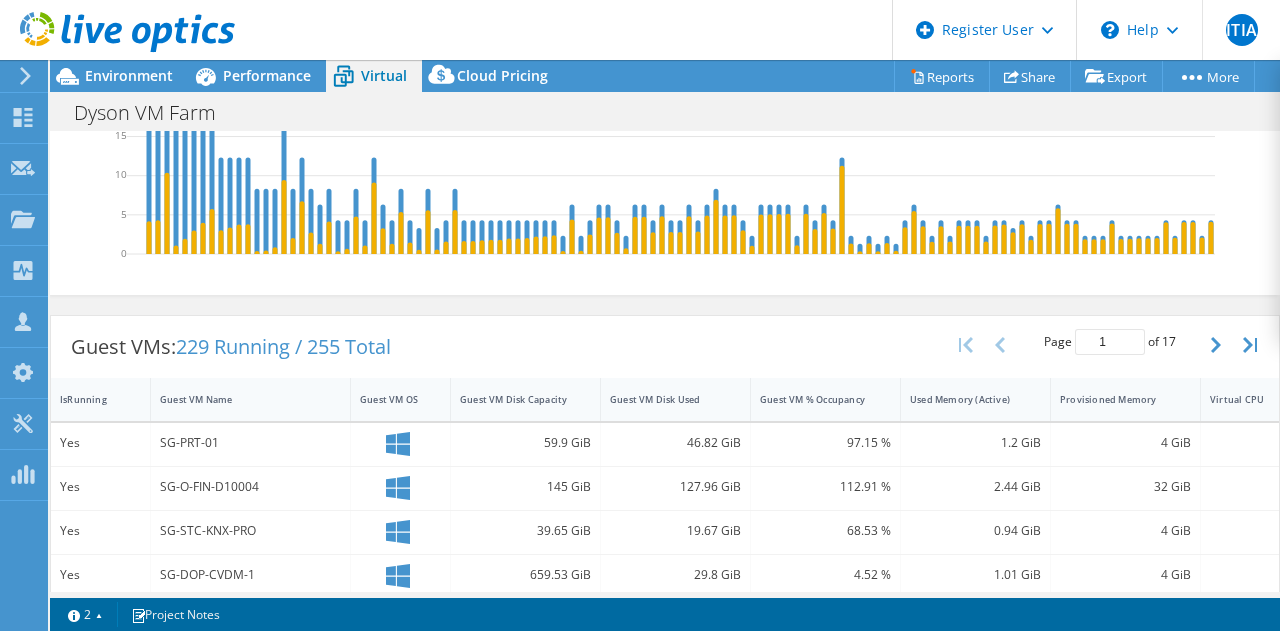 drag, startPoint x: 336, startPoint y: 454, endPoint x: 231, endPoint y: 315, distance: 174.20103 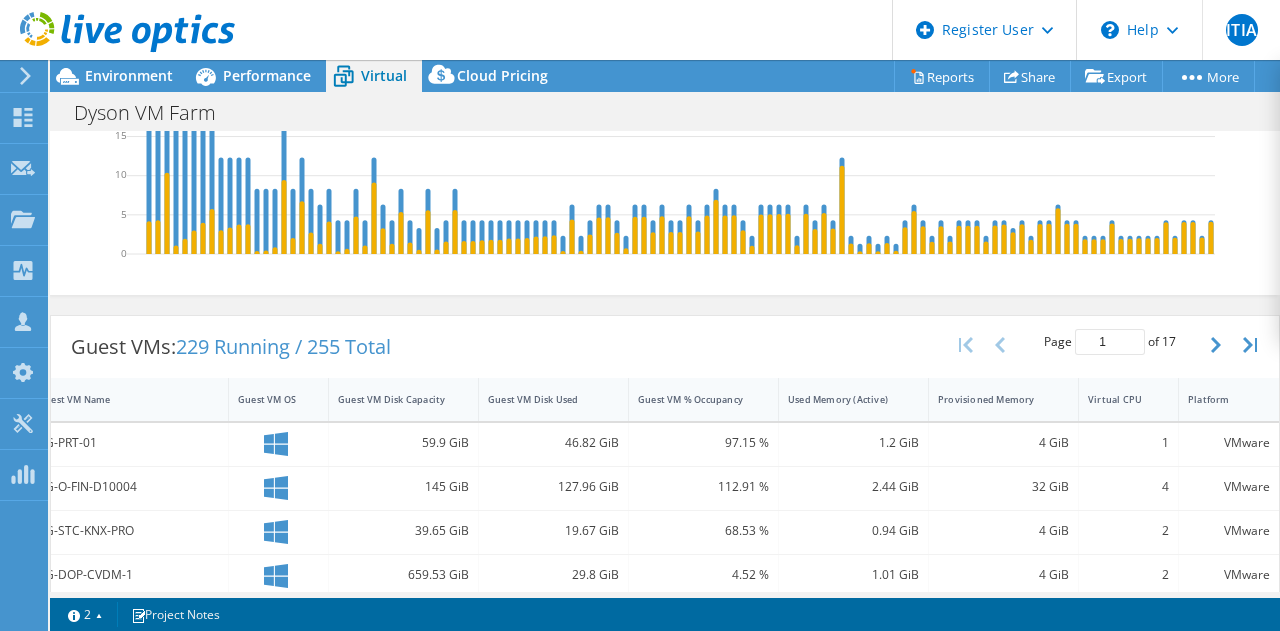 scroll, scrollTop: 0, scrollLeft: 0, axis: both 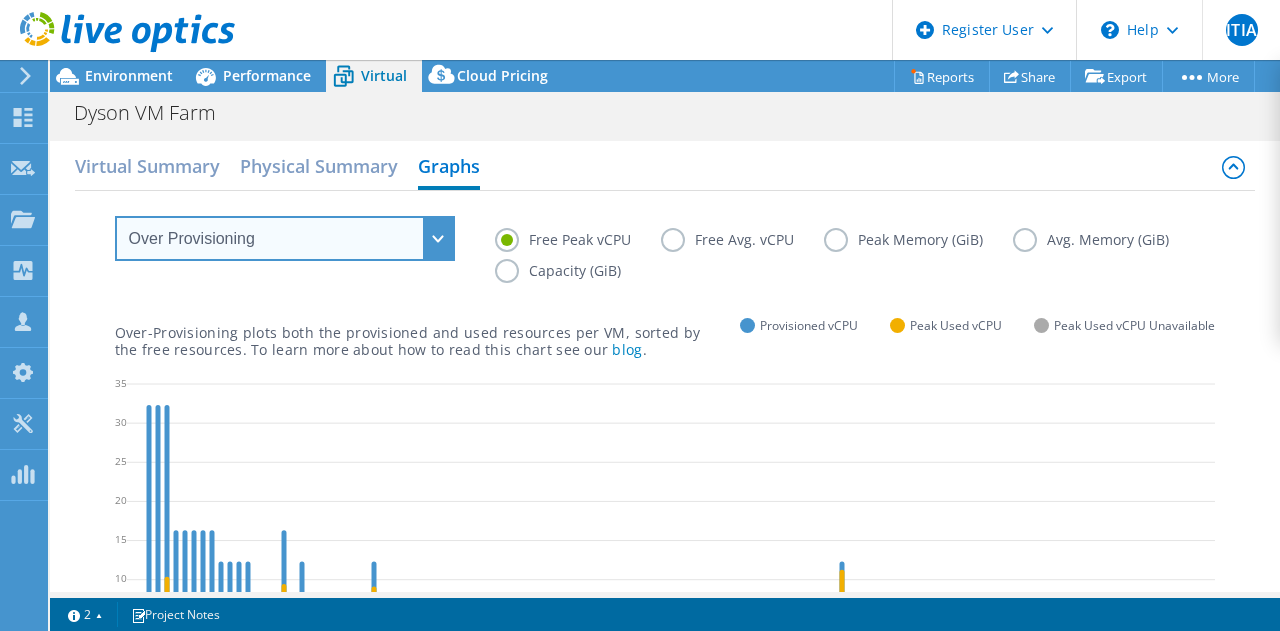click on "VM Resource Distribution Provisioning Contrast Over Provisioning" at bounding box center (285, 238) 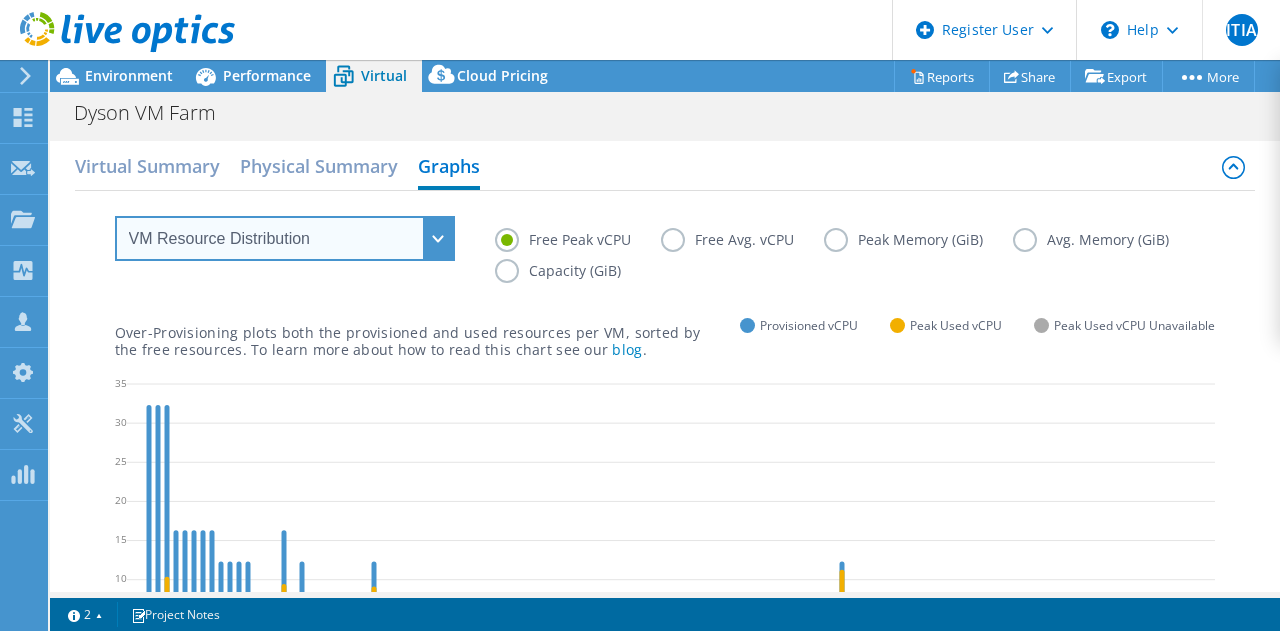 click on "VM Resource Distribution Provisioning Contrast Over Provisioning" at bounding box center (285, 238) 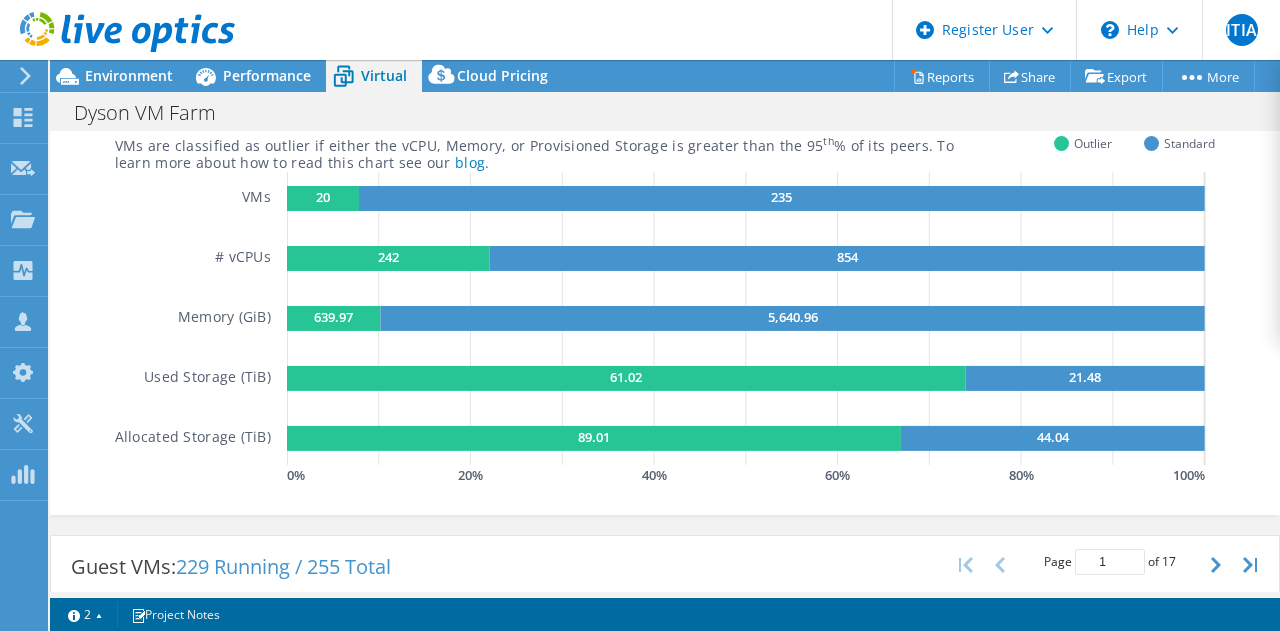 scroll, scrollTop: 85, scrollLeft: 0, axis: vertical 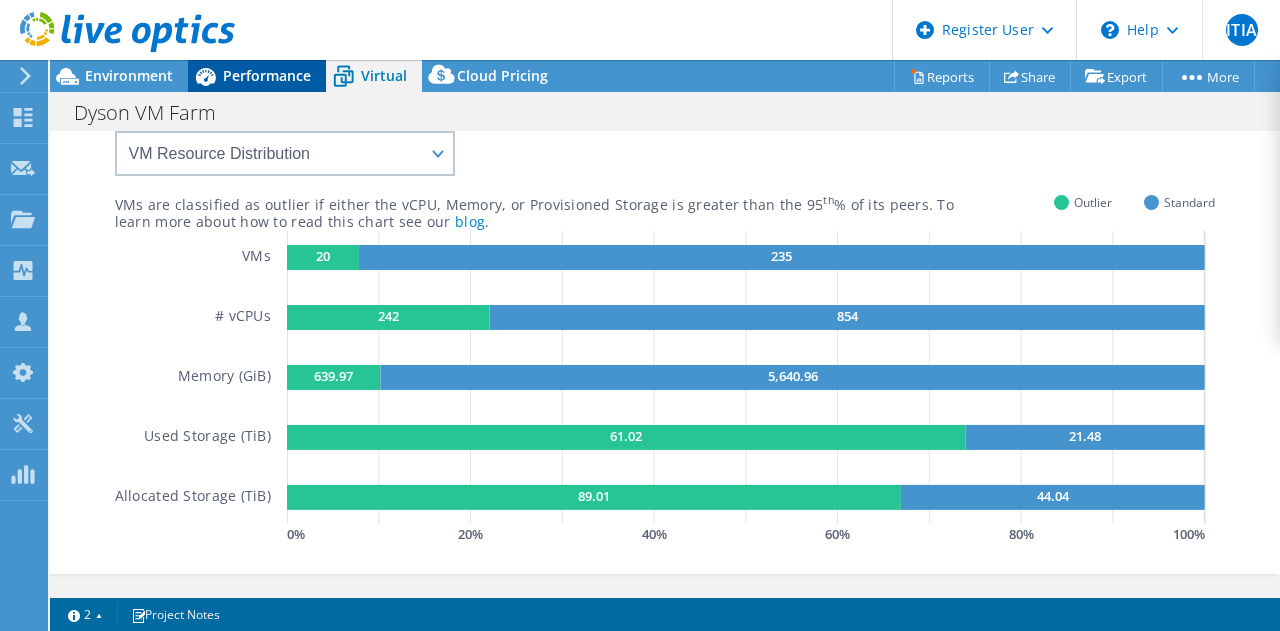click on "Performance" at bounding box center (267, 75) 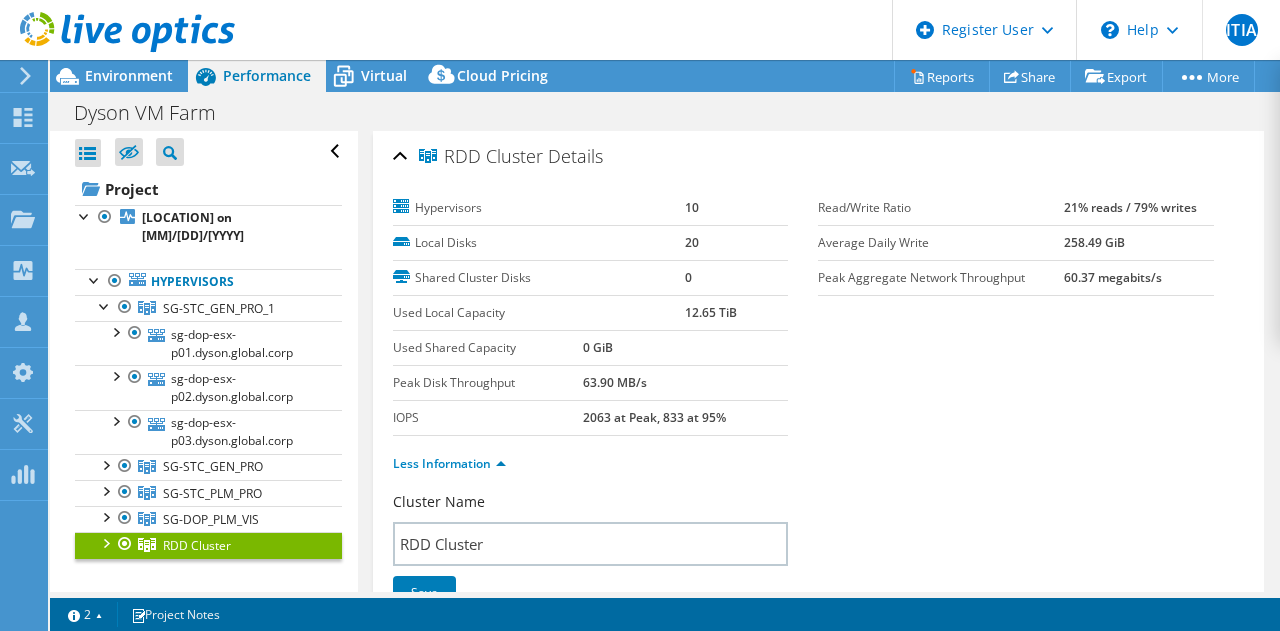 scroll, scrollTop: 0, scrollLeft: 0, axis: both 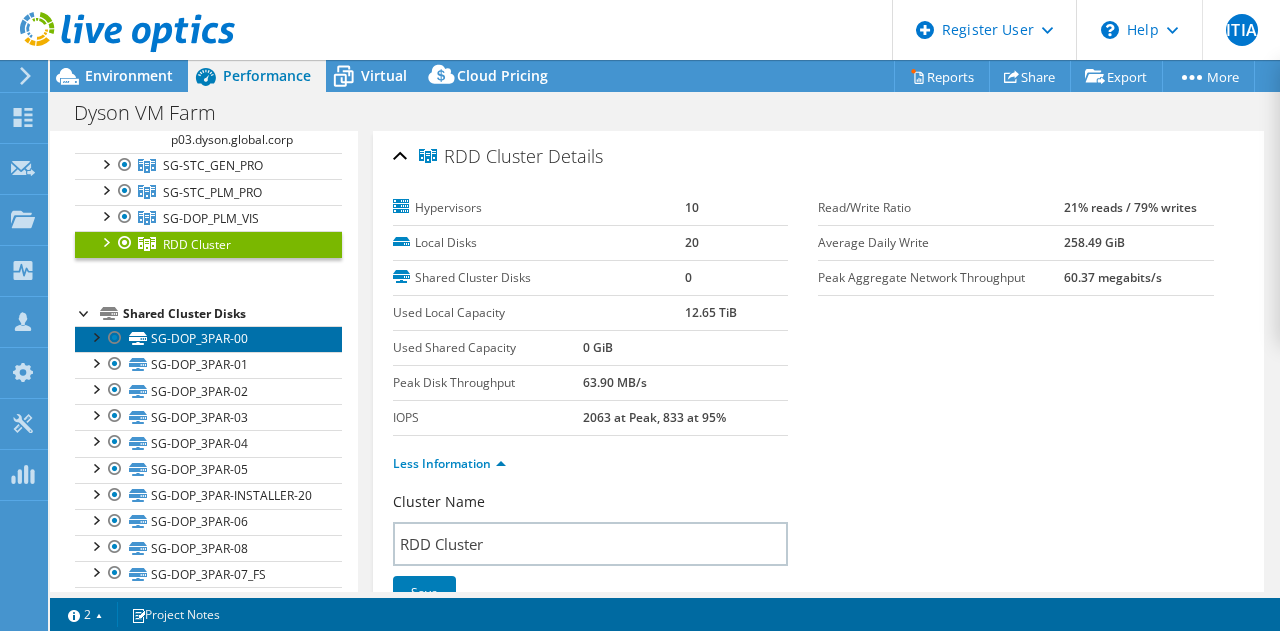click on "SG-DOP_3PAR-00" at bounding box center [208, 339] 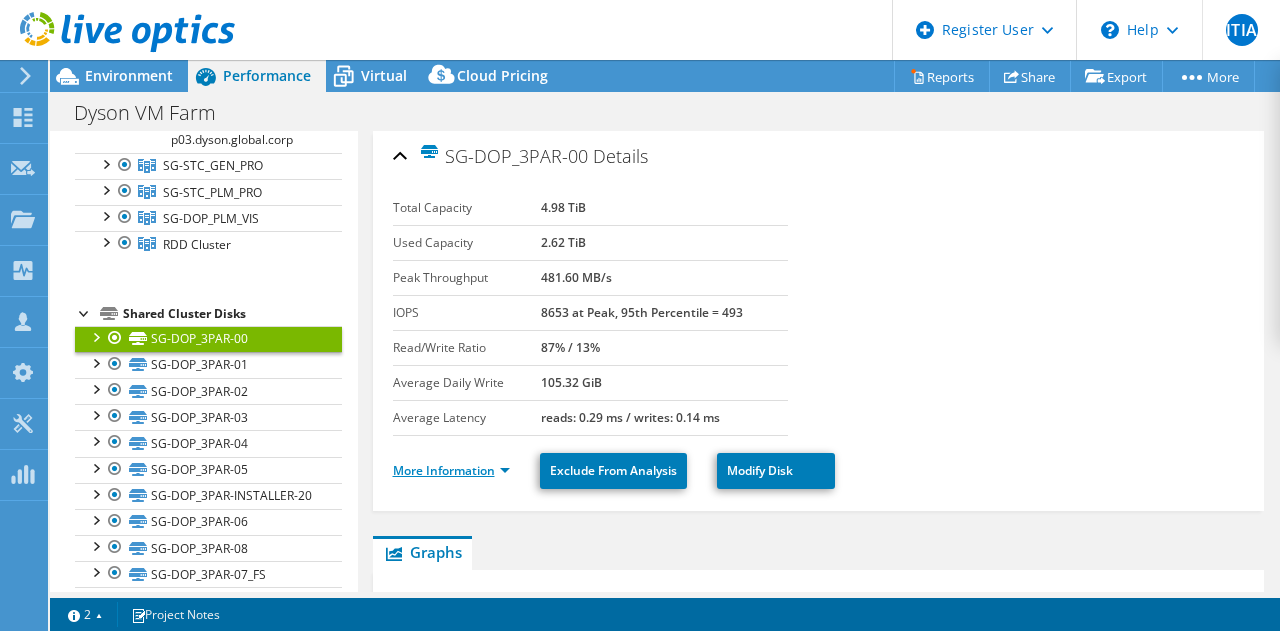 click on "More Information" at bounding box center (451, 470) 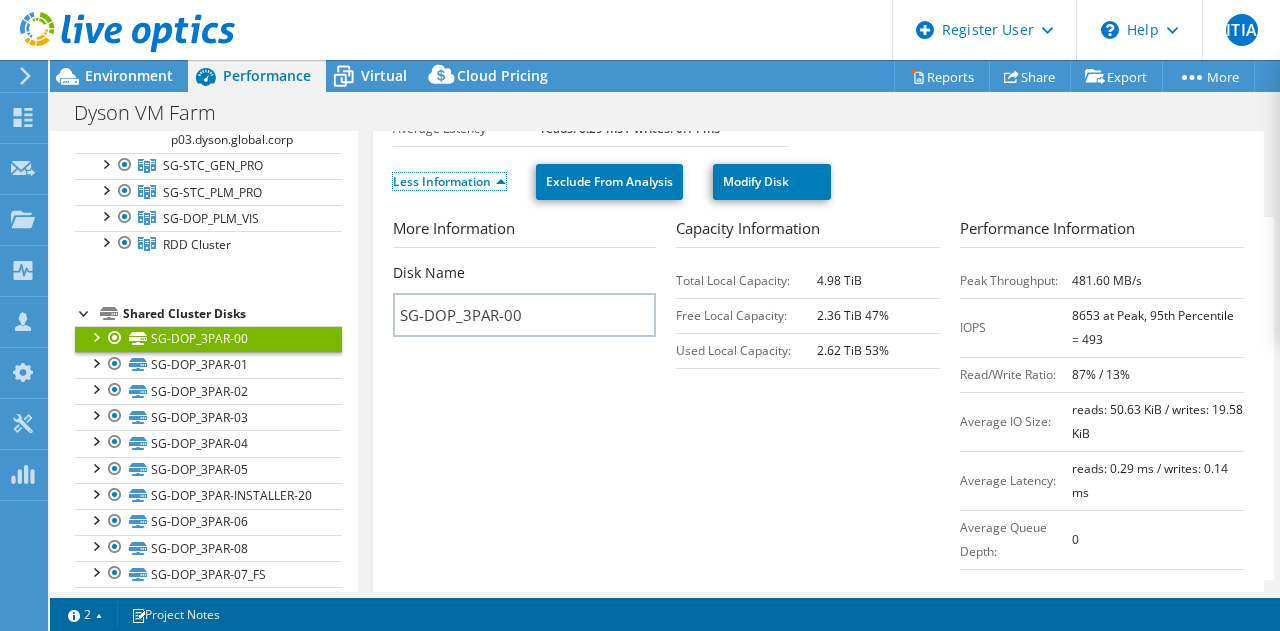 scroll, scrollTop: 0, scrollLeft: 0, axis: both 